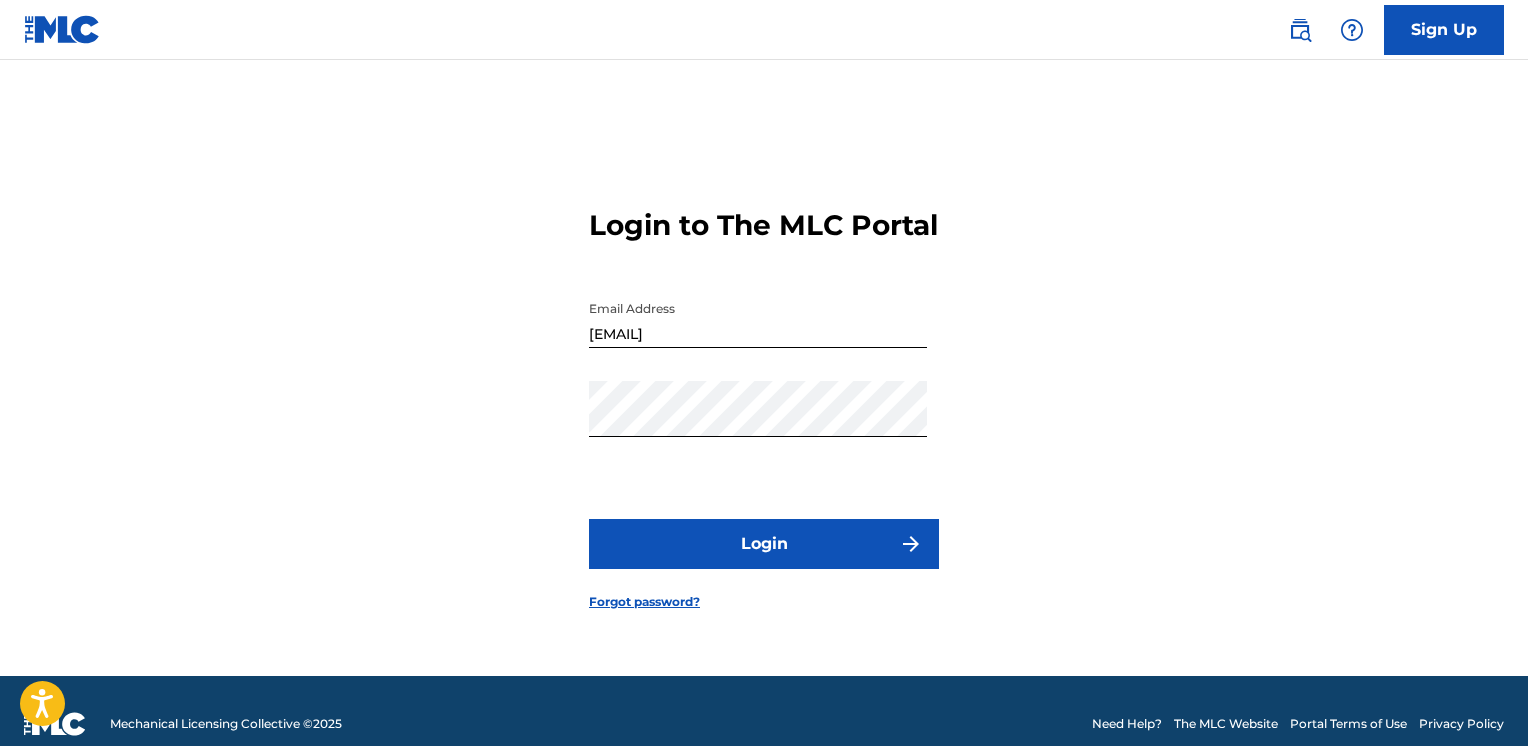 scroll, scrollTop: 0, scrollLeft: 0, axis: both 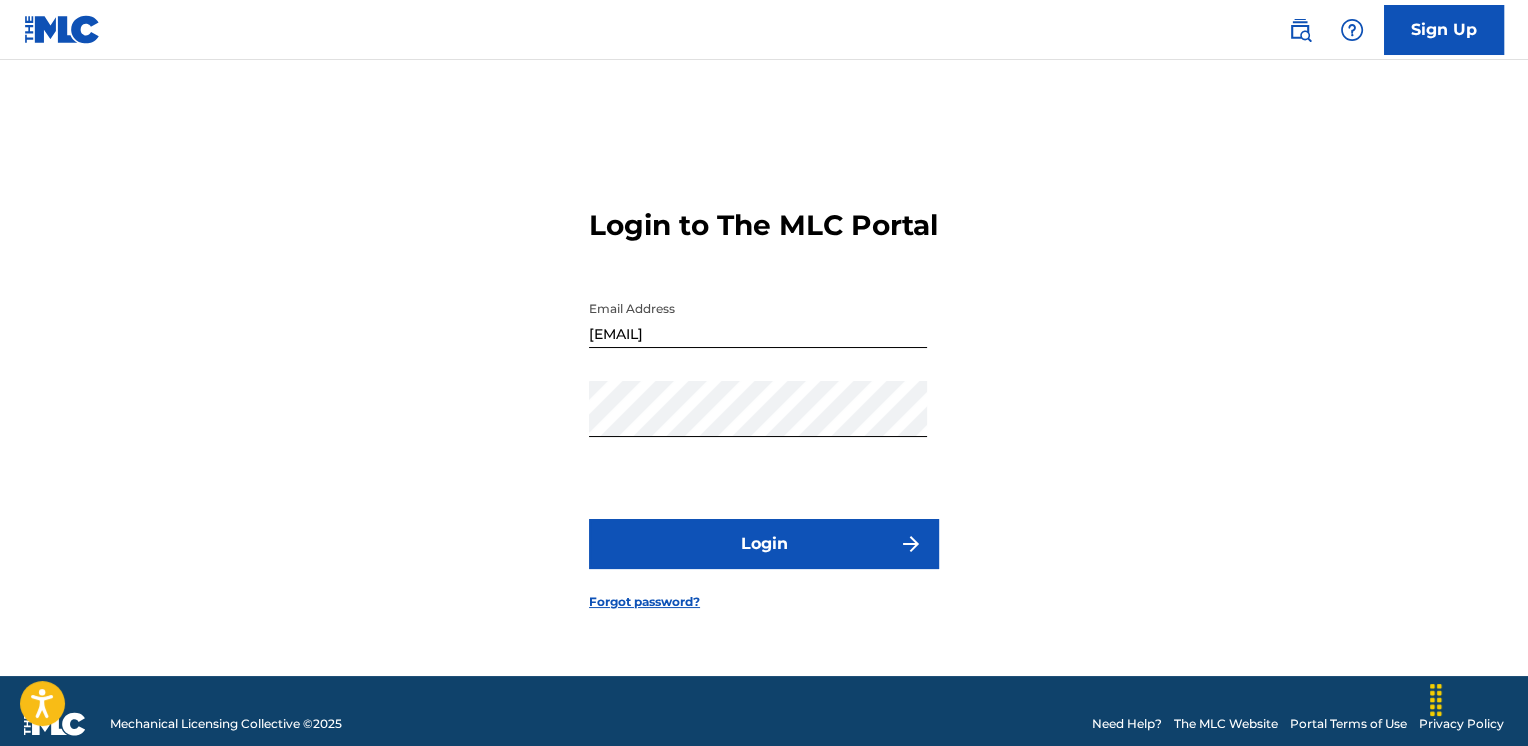 click on "Login" at bounding box center [764, 544] 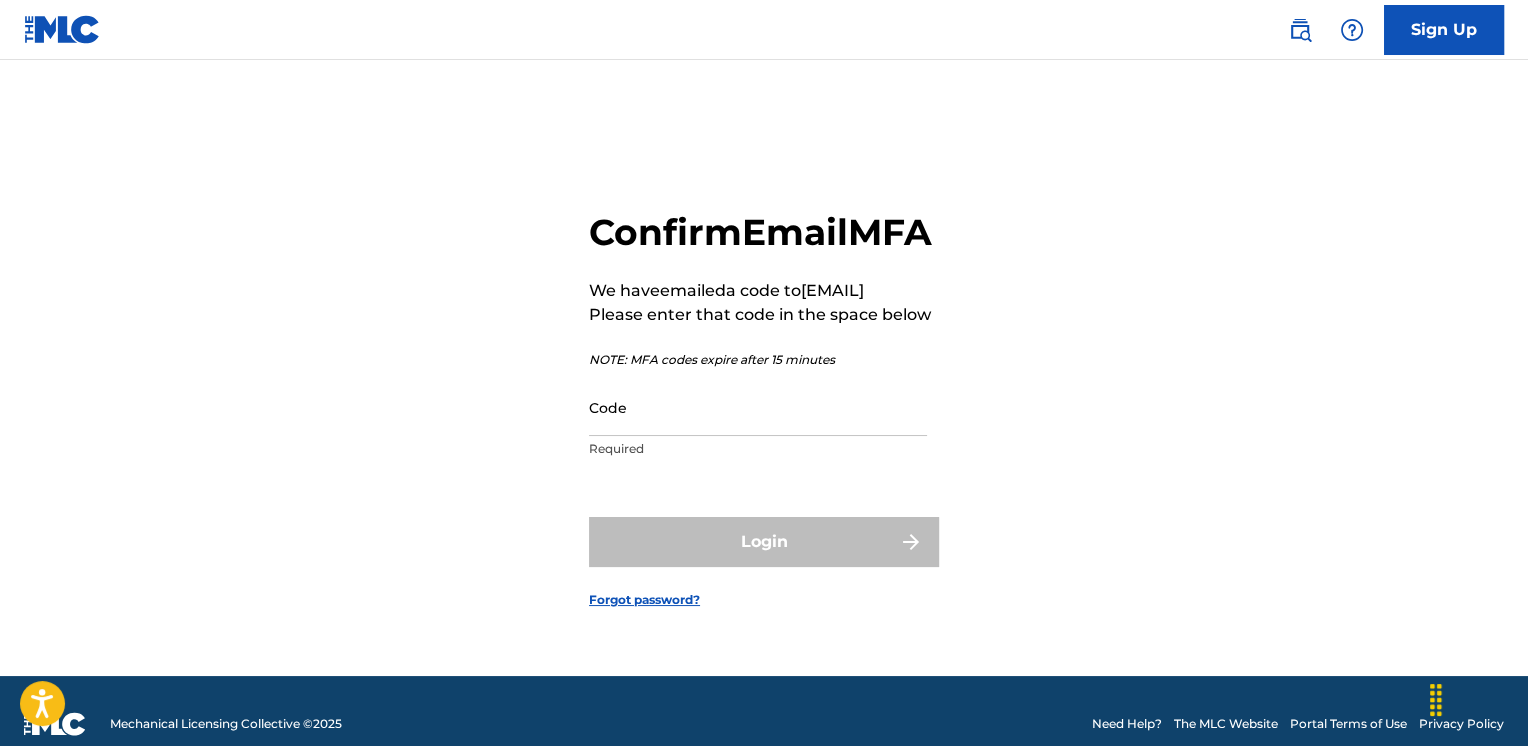 click on "Code" at bounding box center (758, 407) 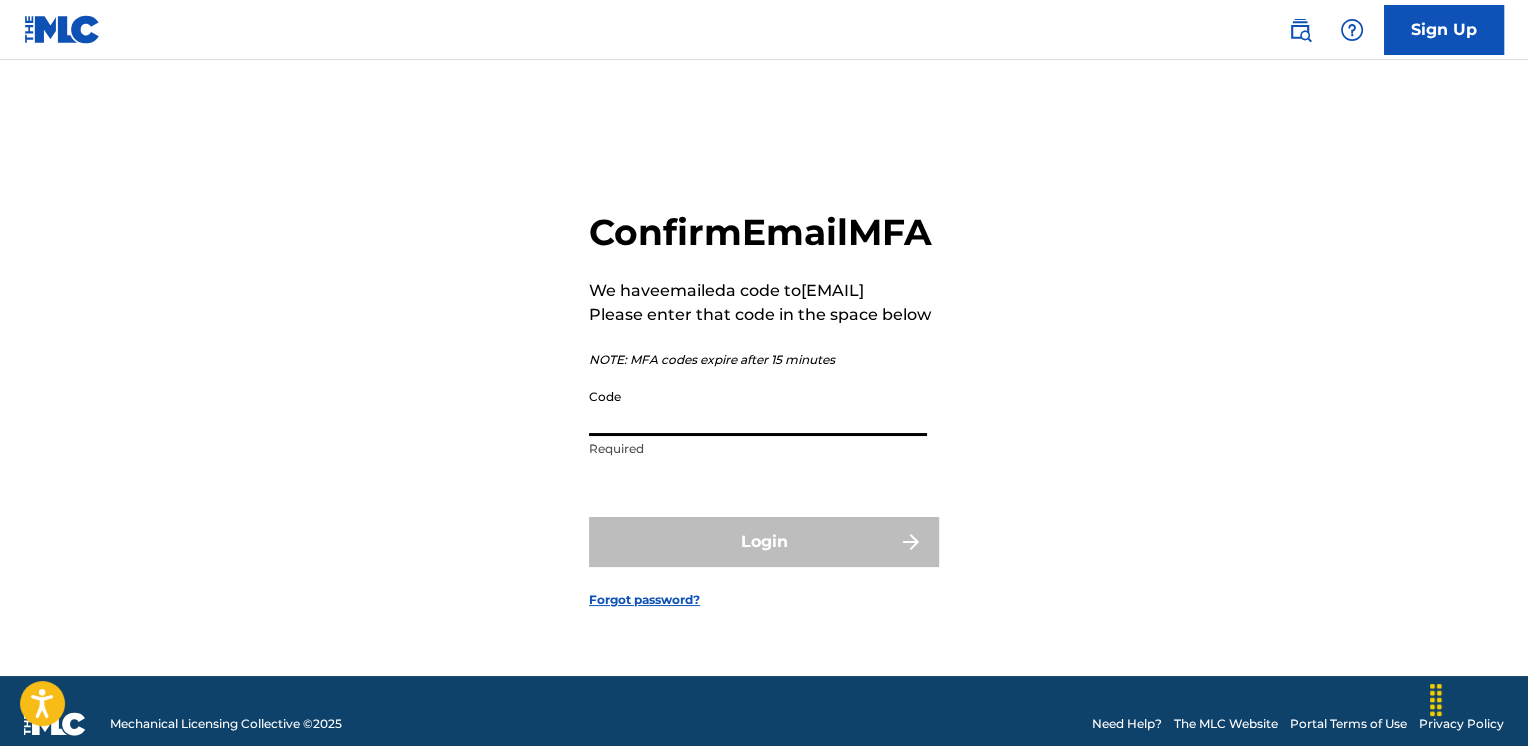 paste on "969631" 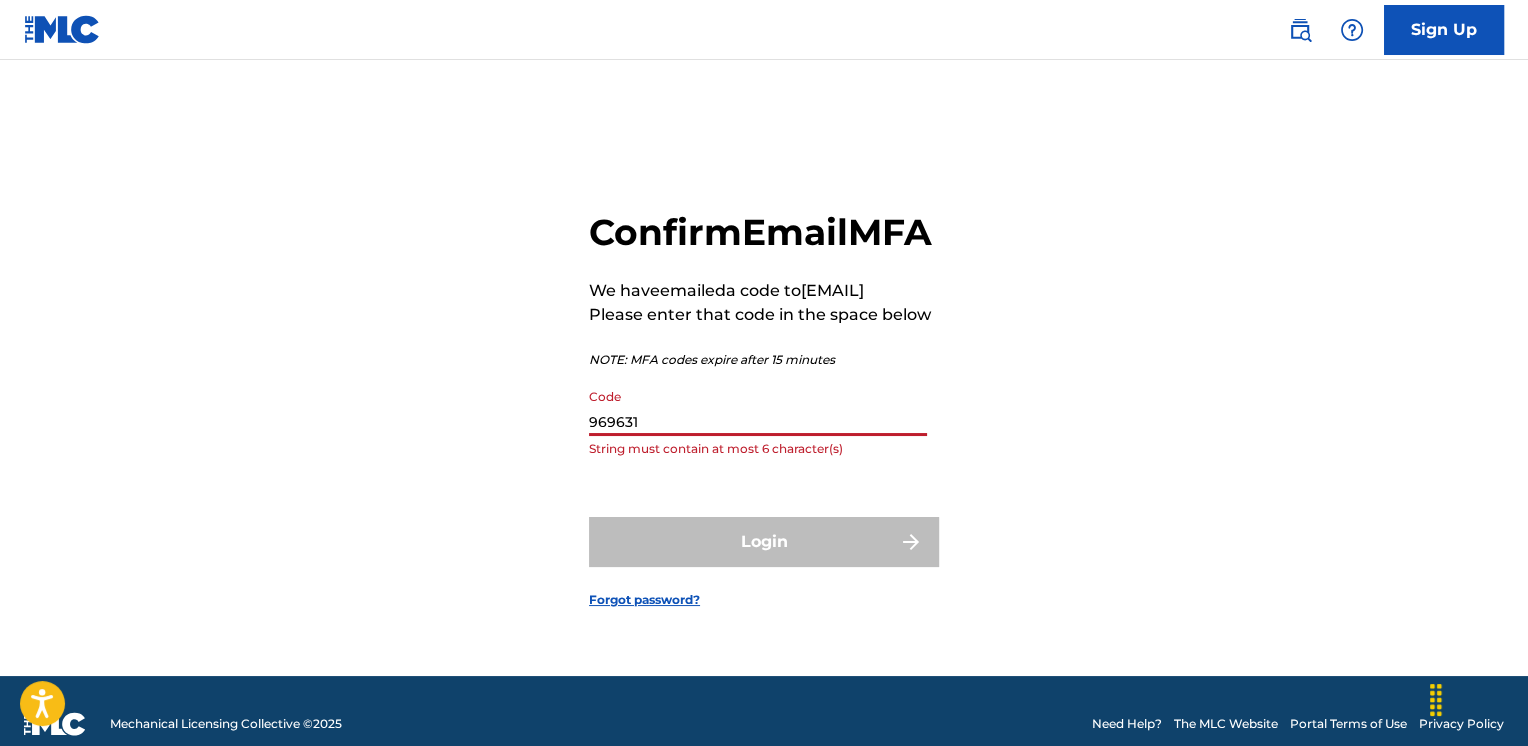 drag, startPoint x: 703, startPoint y: 443, endPoint x: 627, endPoint y: 475, distance: 82.46211 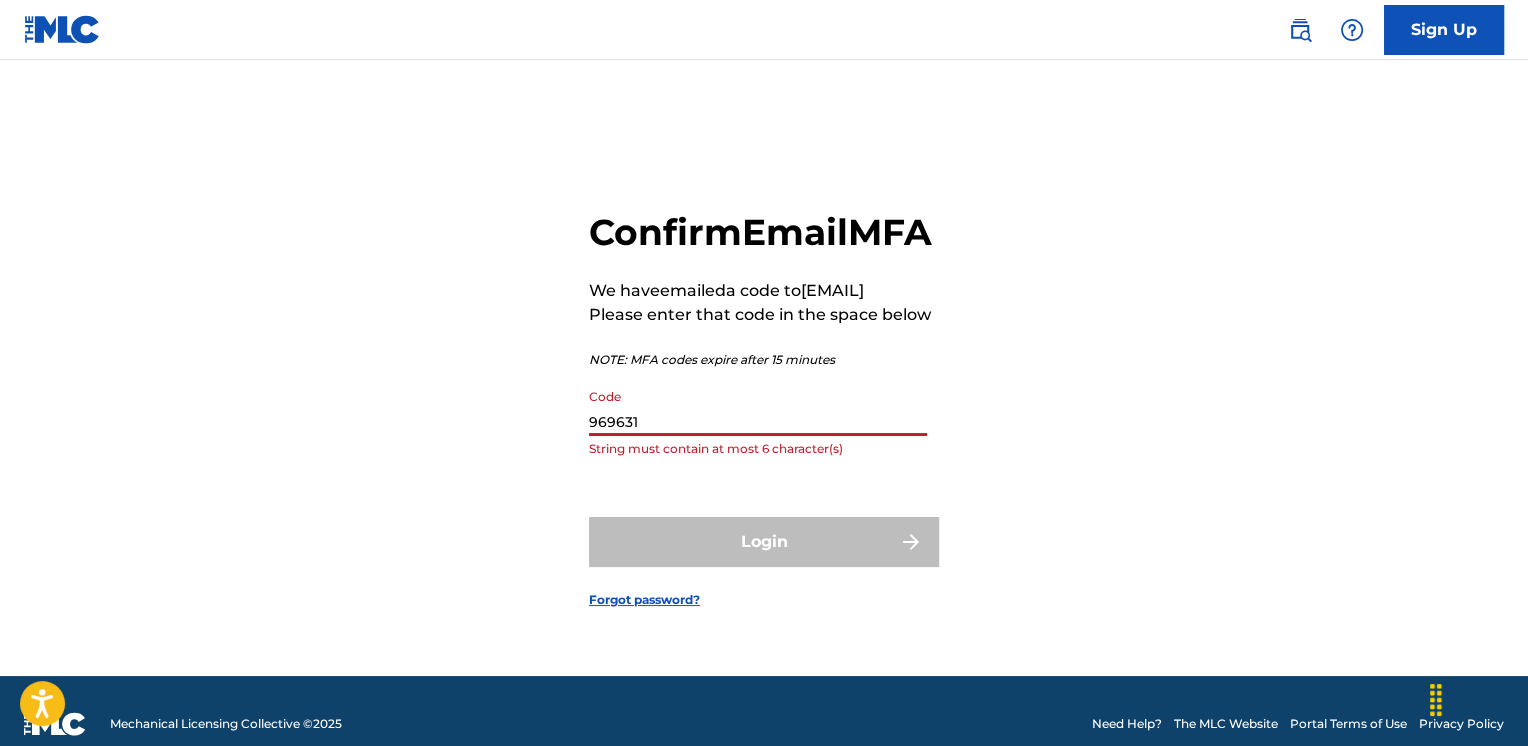 paste 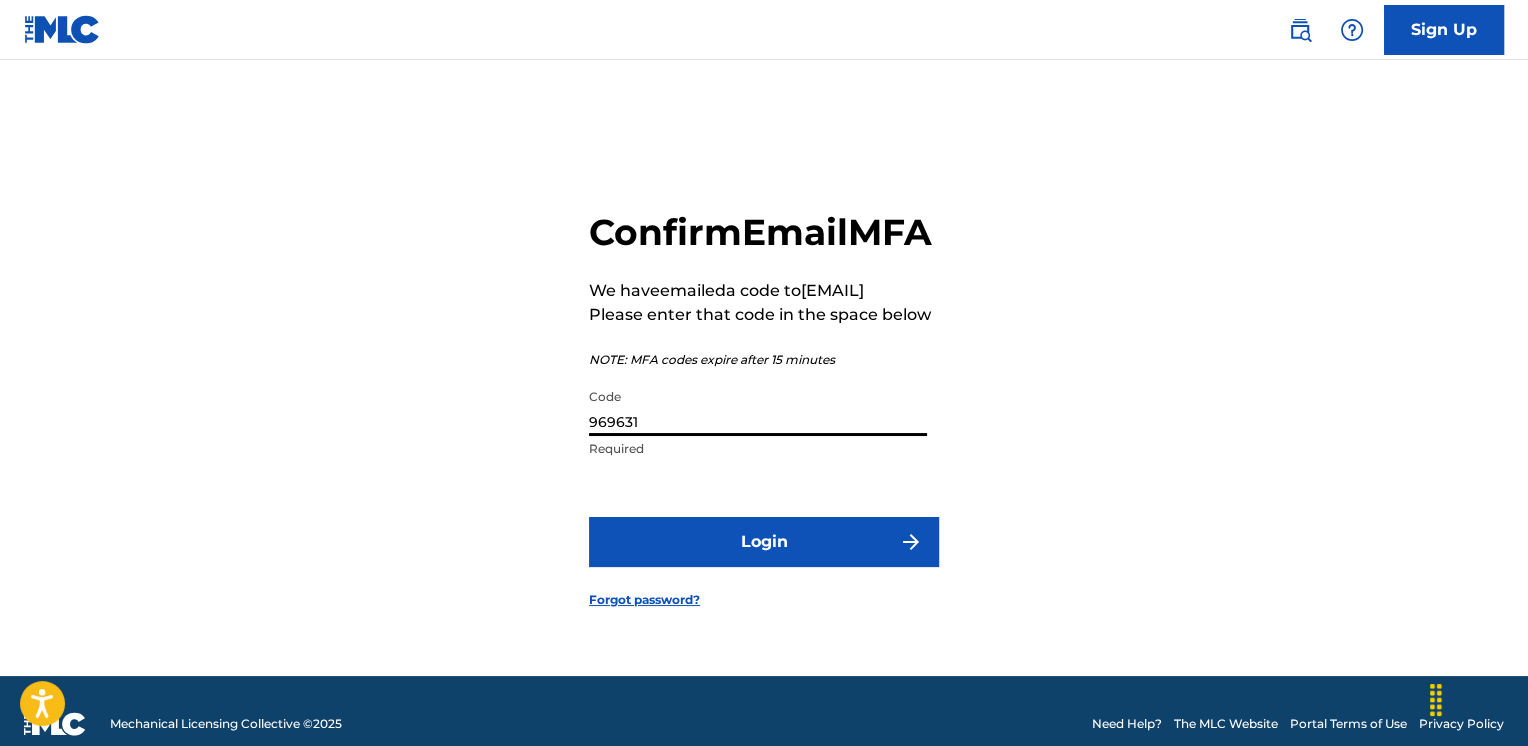 type on "969631" 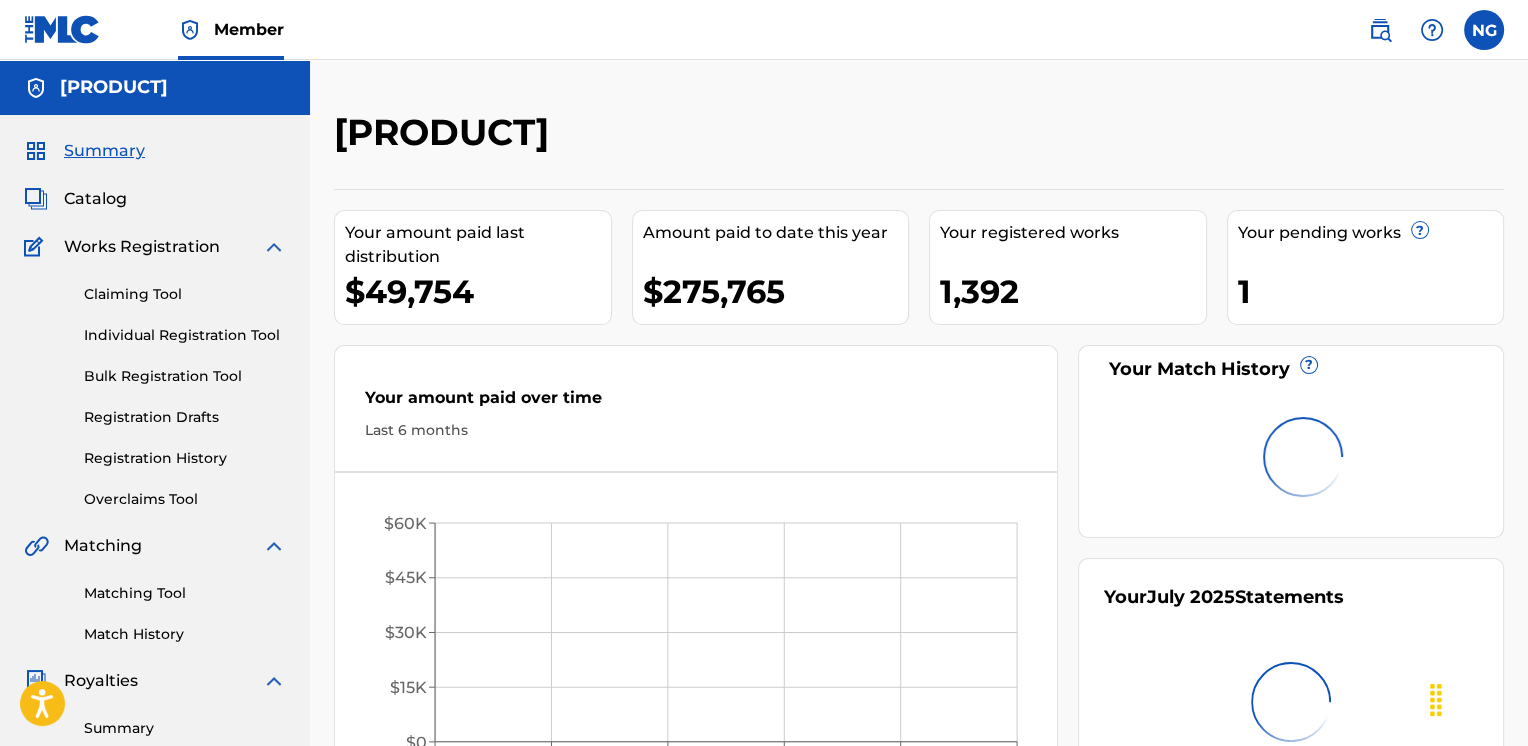scroll, scrollTop: 0, scrollLeft: 0, axis: both 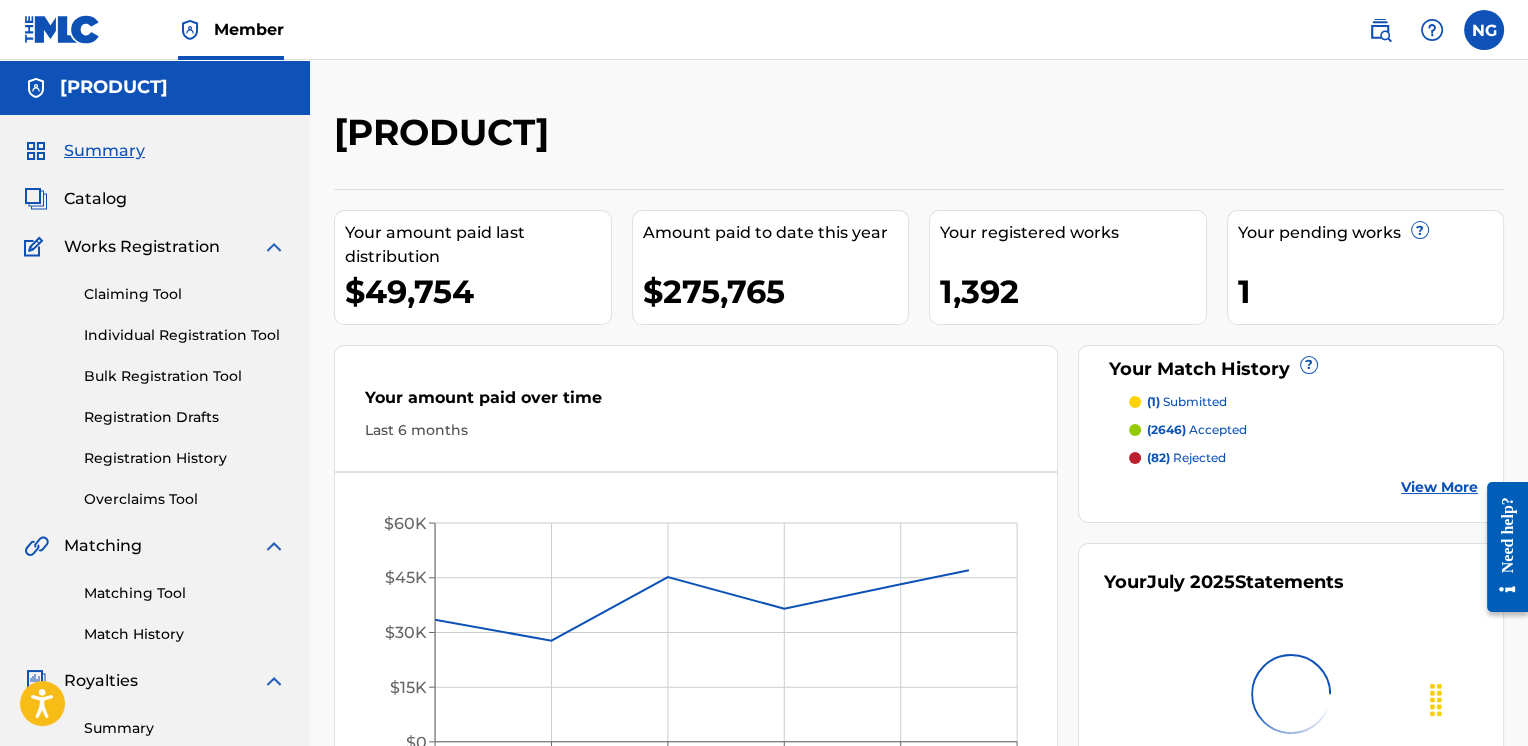 click on "Catalog" at bounding box center (95, 199) 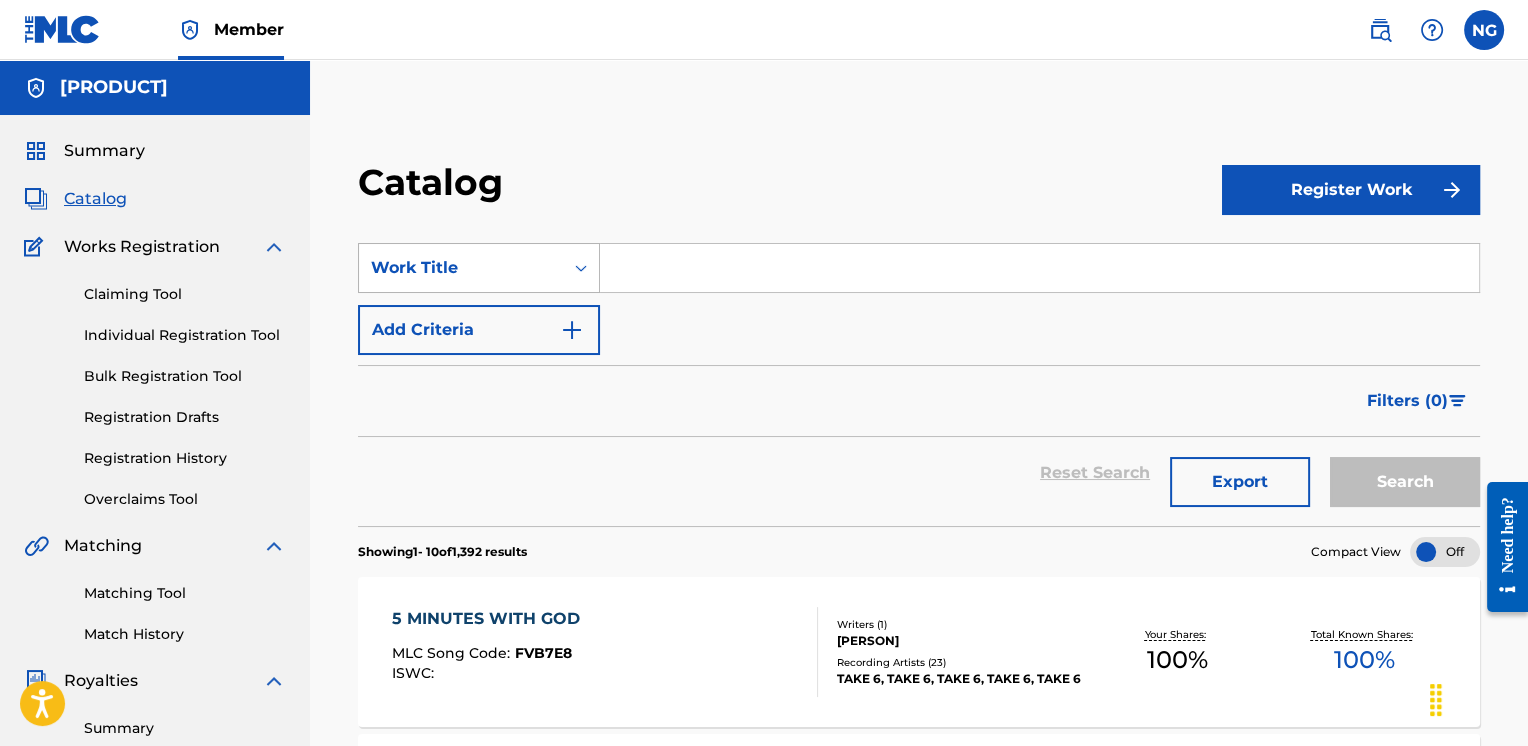 click 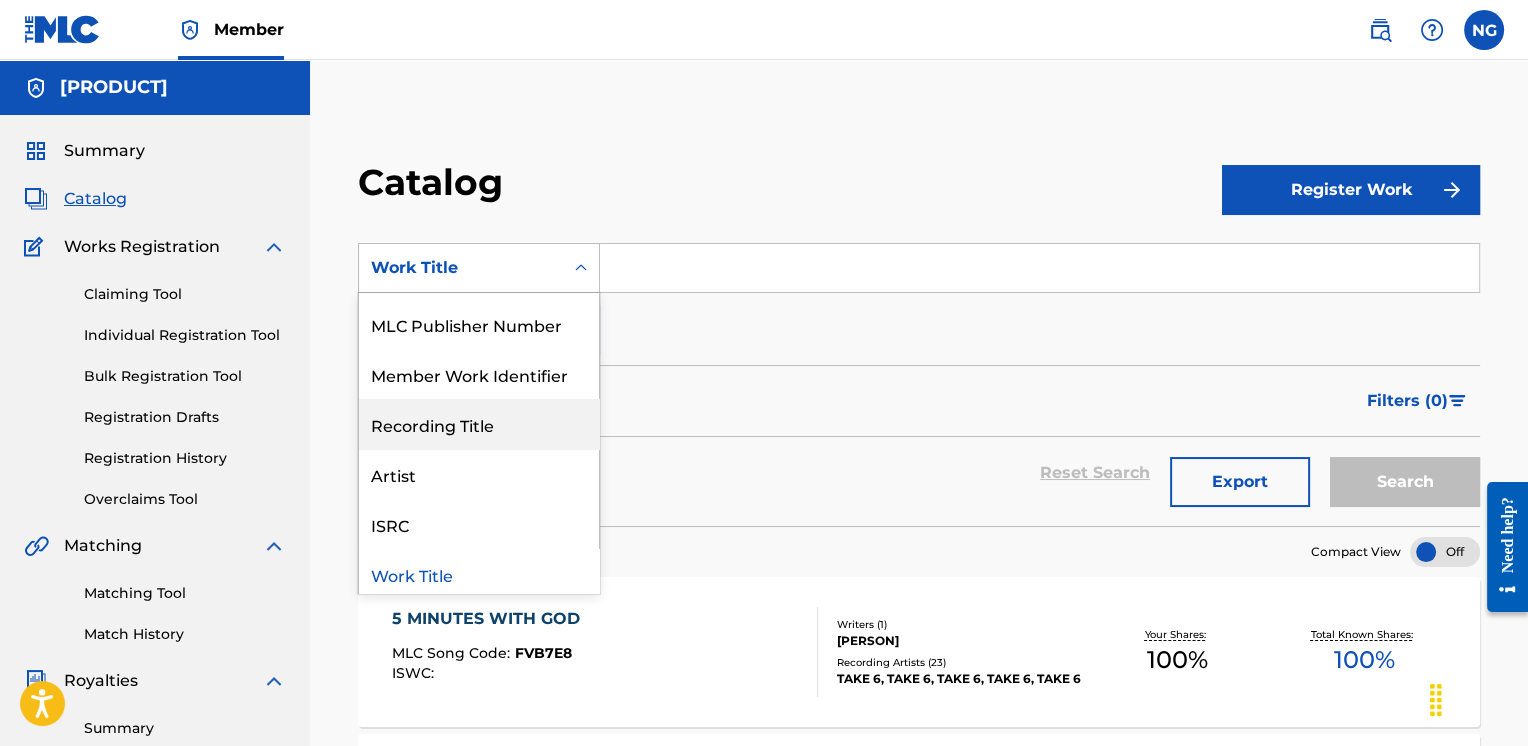 scroll, scrollTop: 0, scrollLeft: 0, axis: both 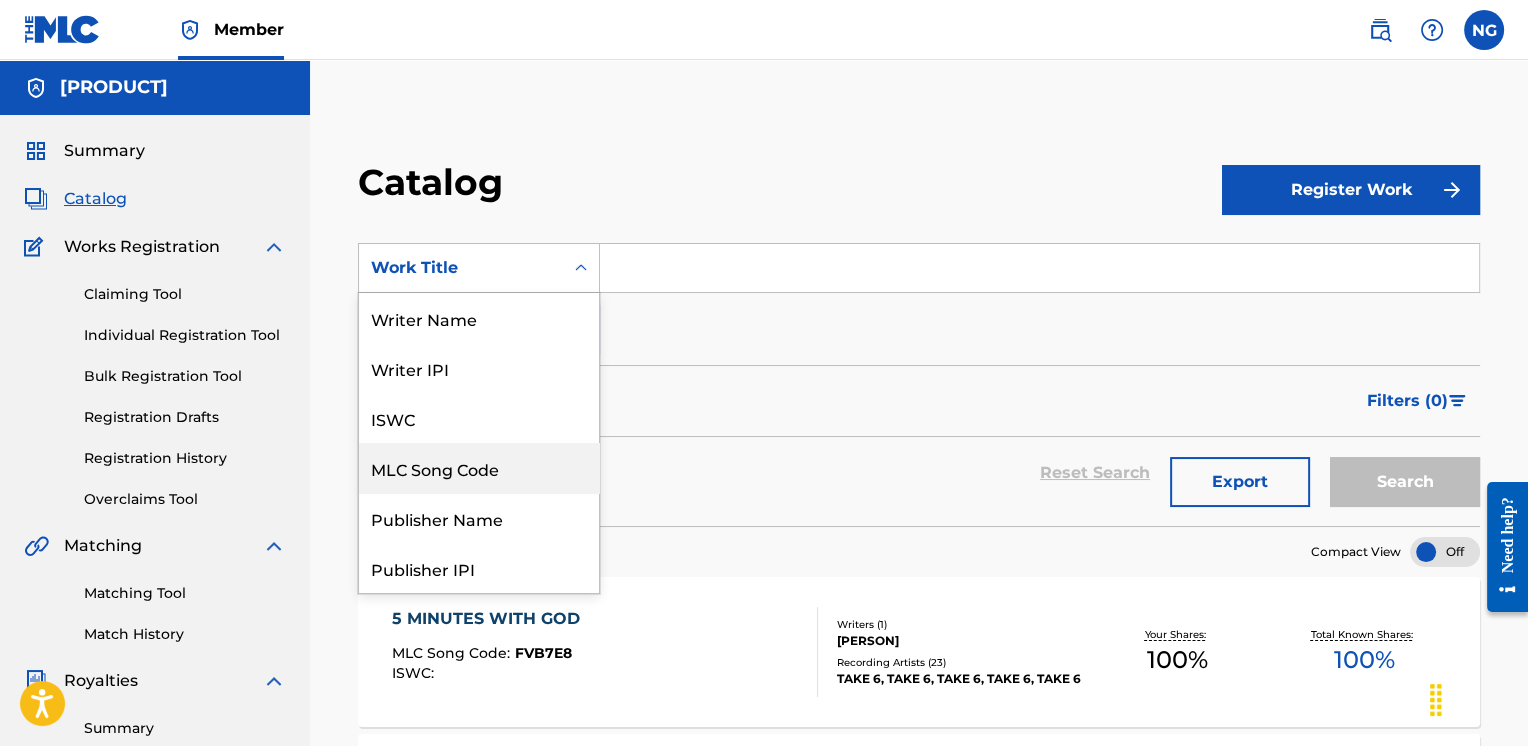 click on "MLC Song Code" at bounding box center (479, 468) 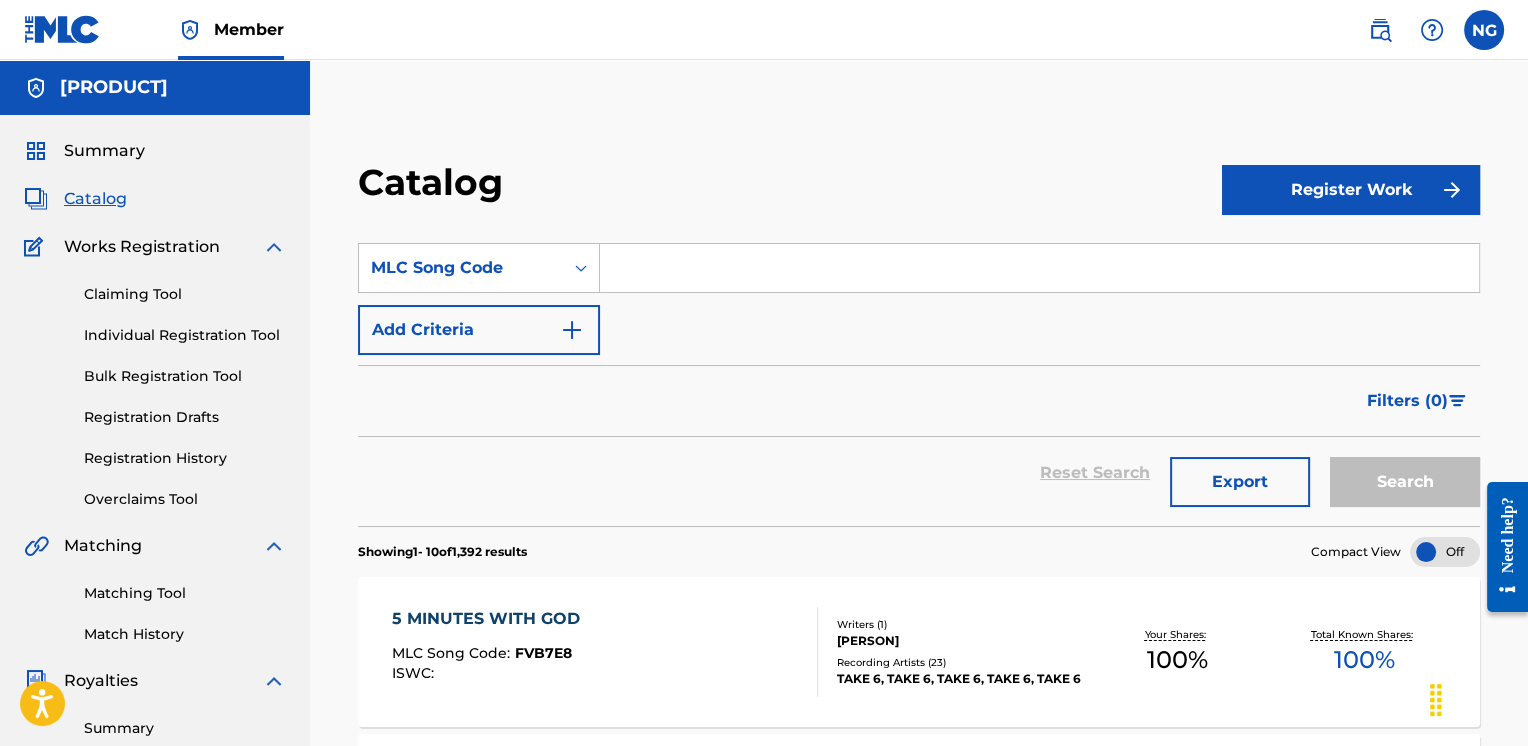 click at bounding box center [1039, 268] 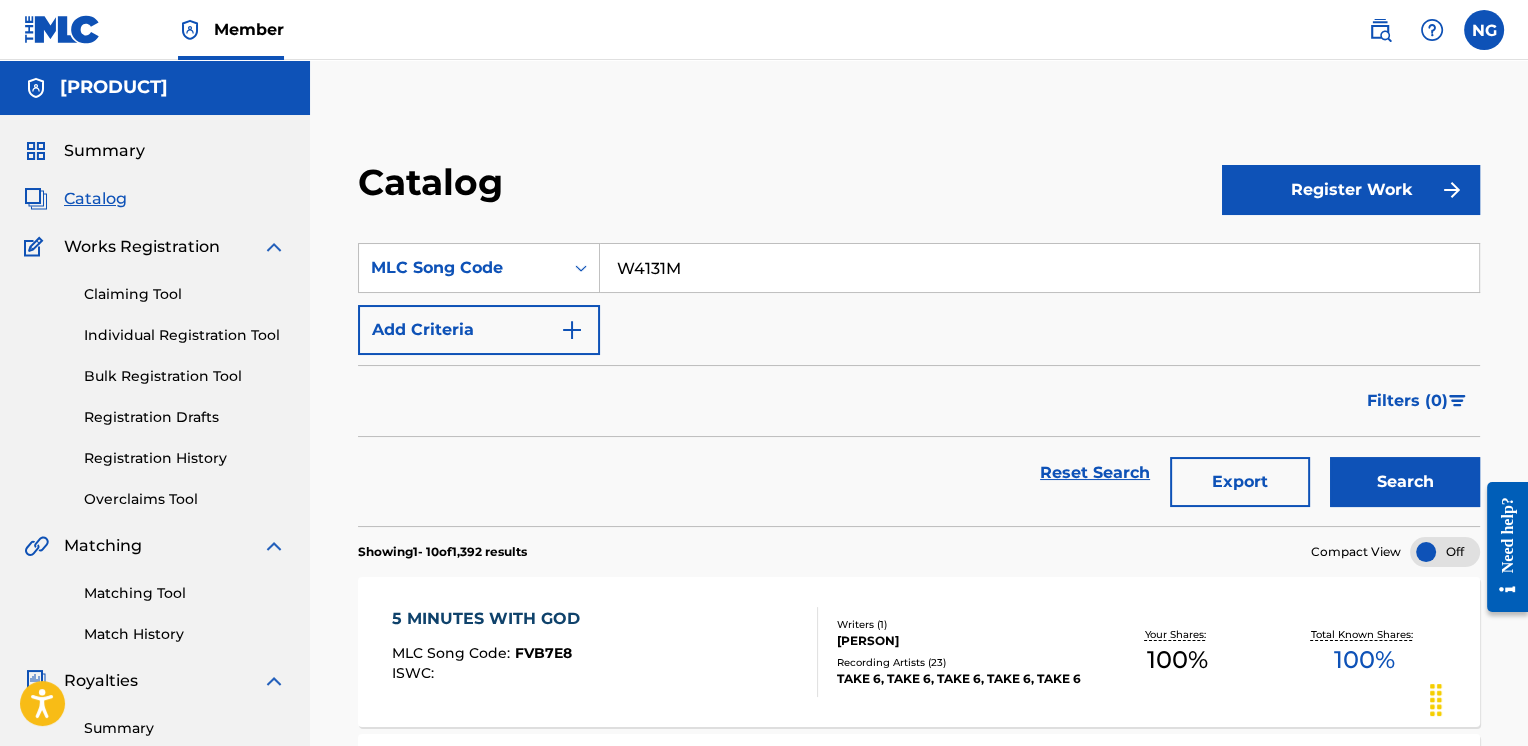 type on "W4131M" 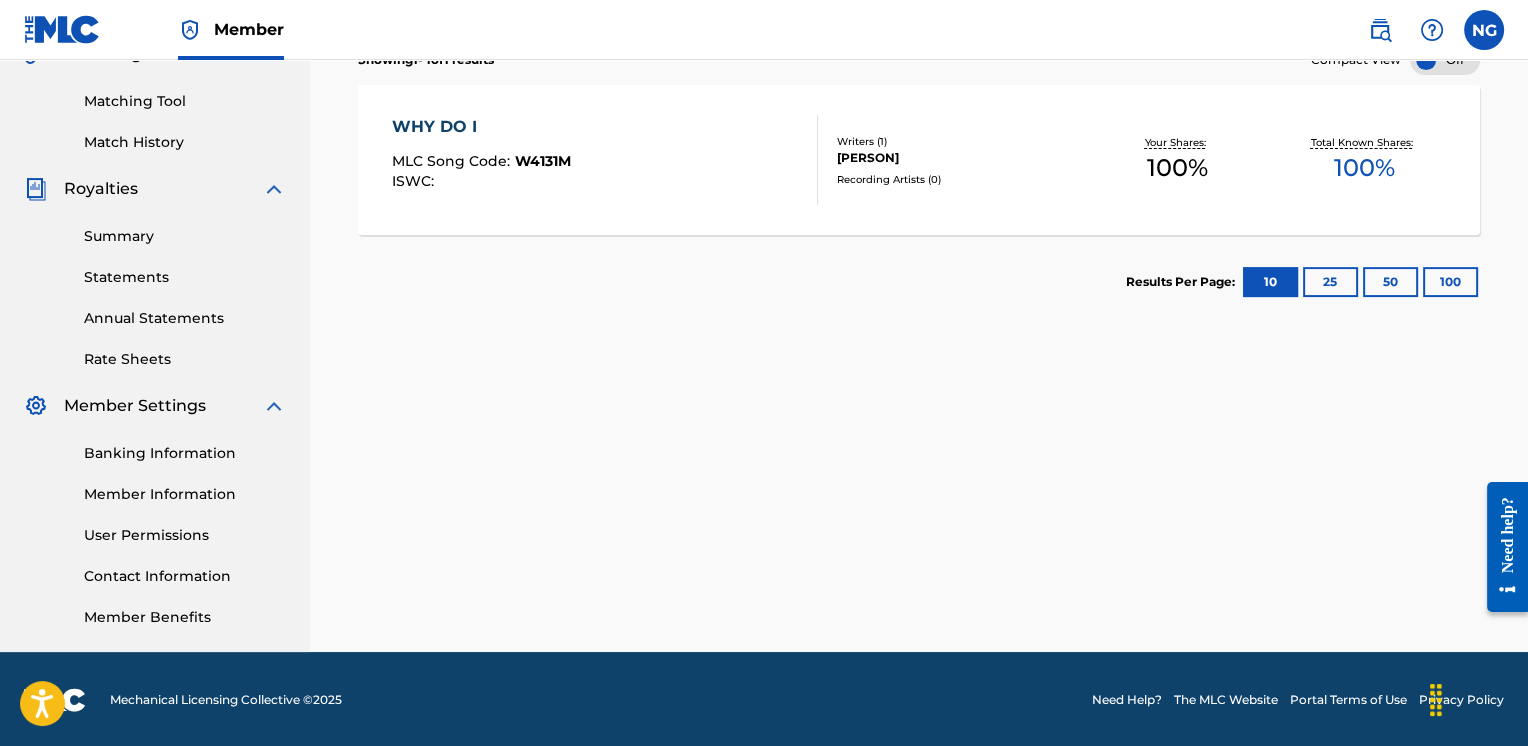 scroll, scrollTop: 313, scrollLeft: 0, axis: vertical 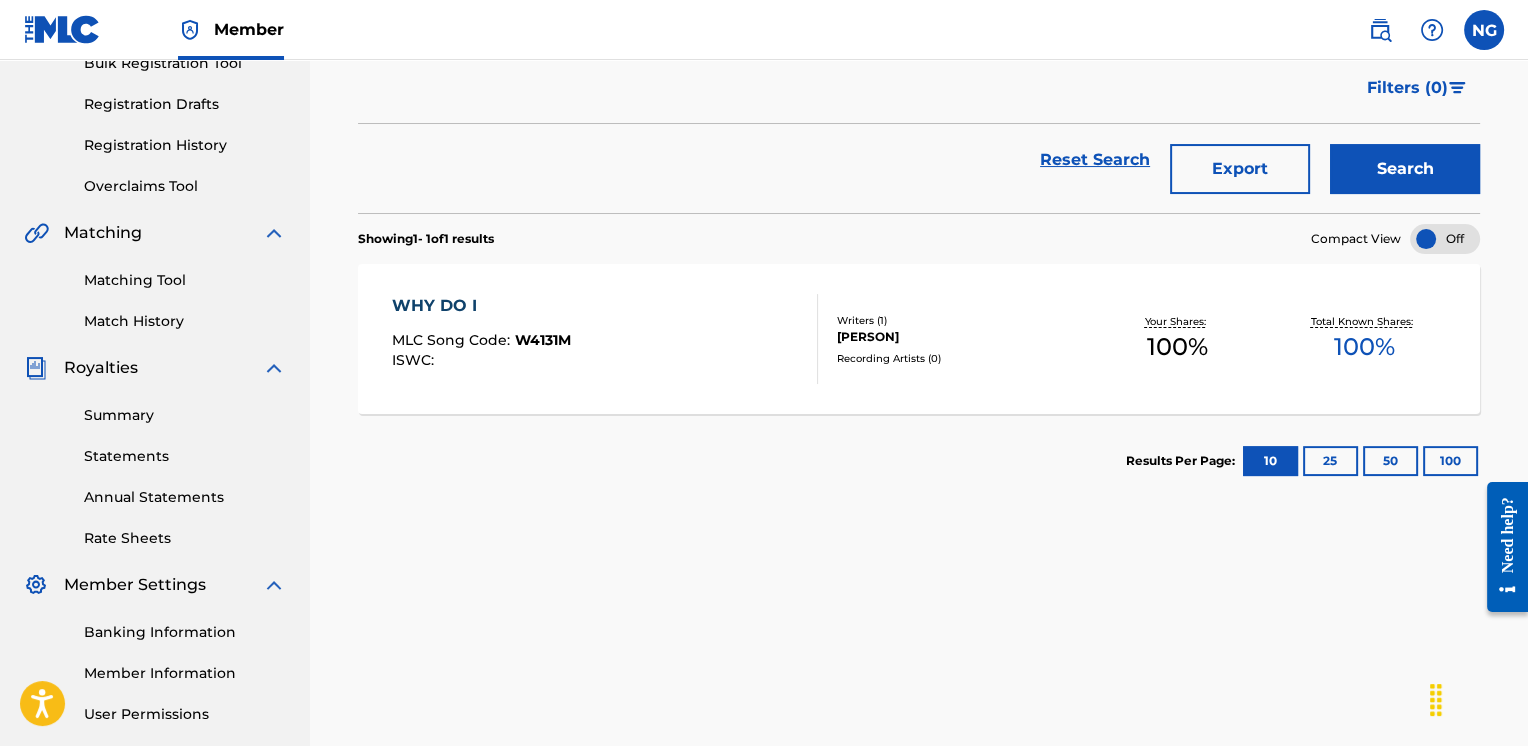 click on "WHY DO I MLC Song Code : W4131M ISWC :" at bounding box center (605, 339) 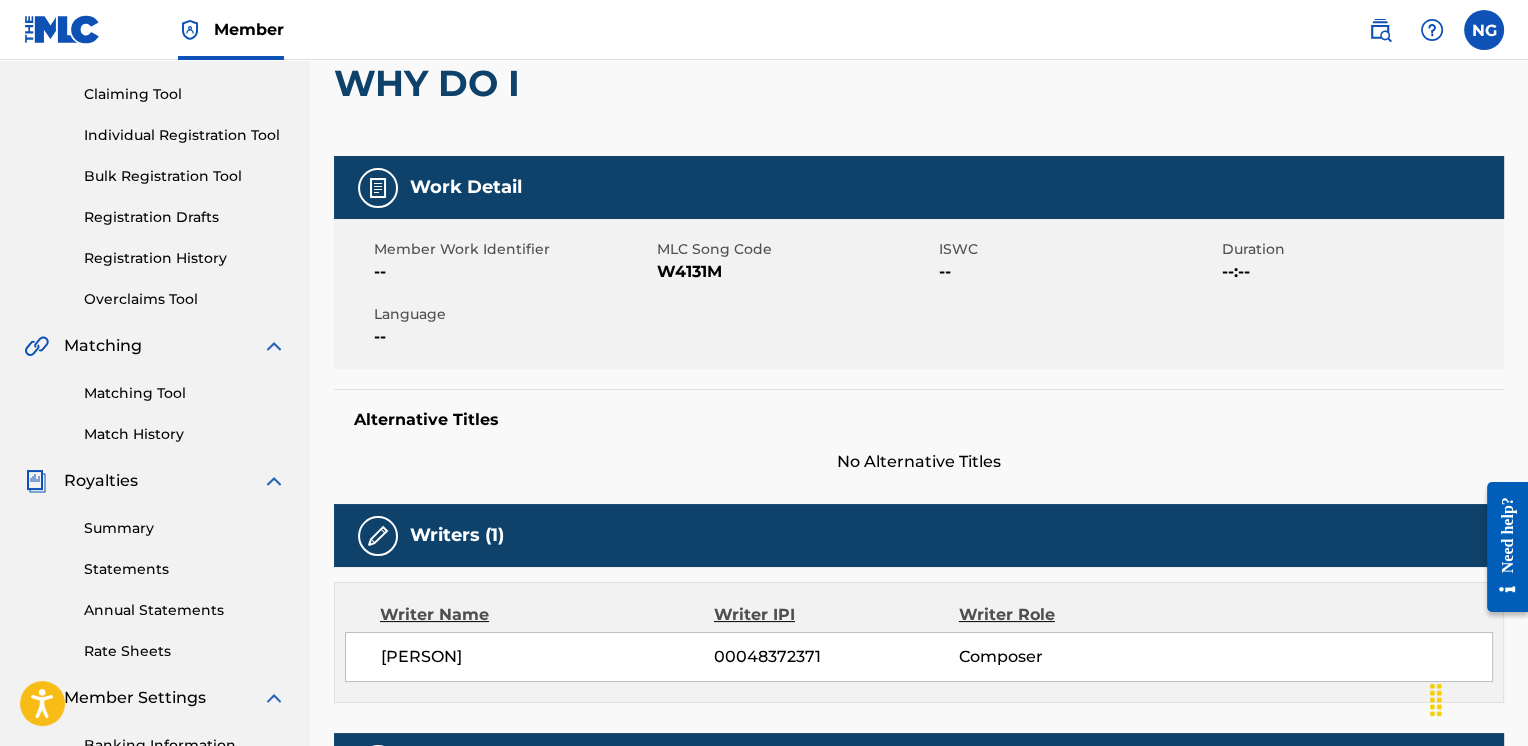 scroll, scrollTop: 0, scrollLeft: 0, axis: both 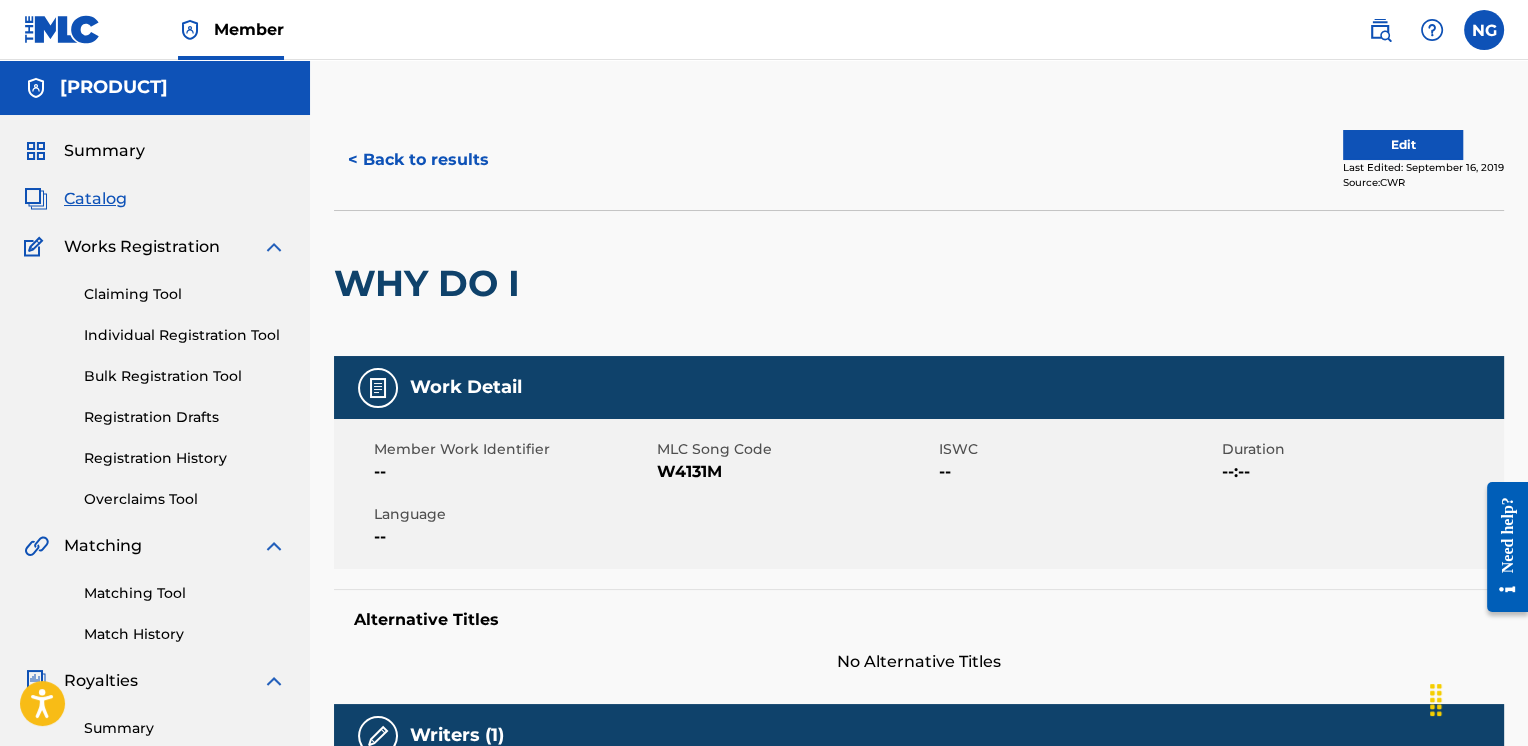 click on "Edit" at bounding box center [1403, 145] 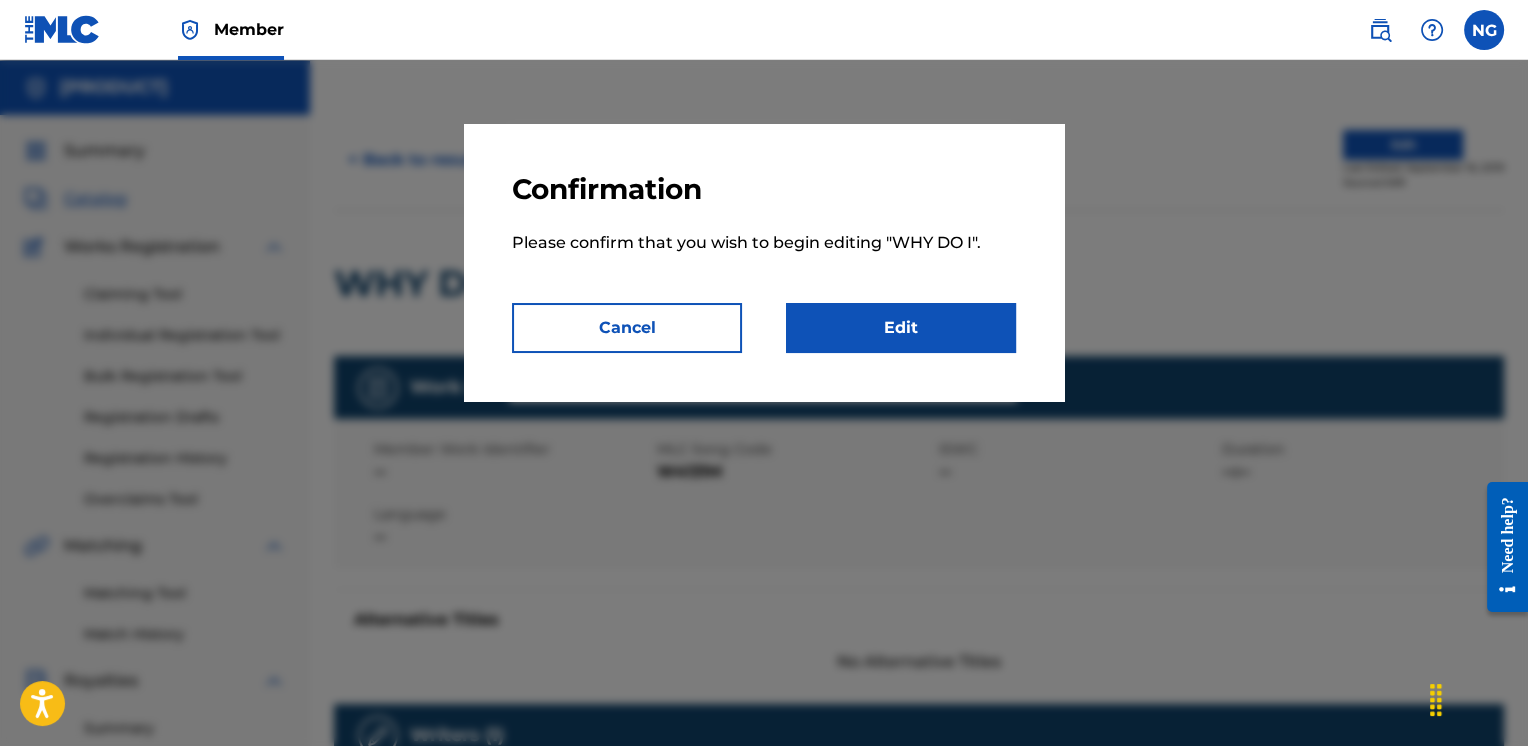 click on "Edit" at bounding box center [901, 328] 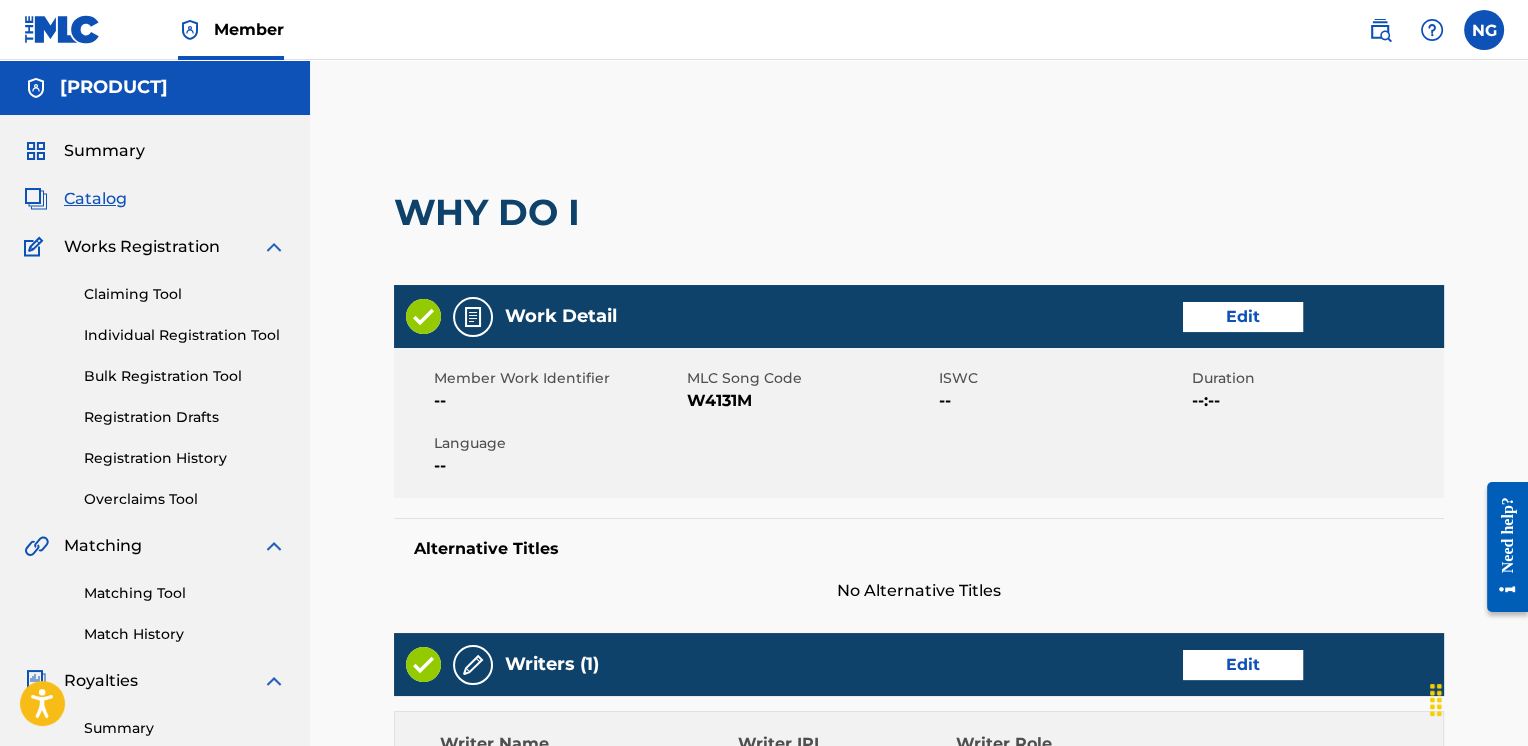 click on "Edit" at bounding box center [1243, 317] 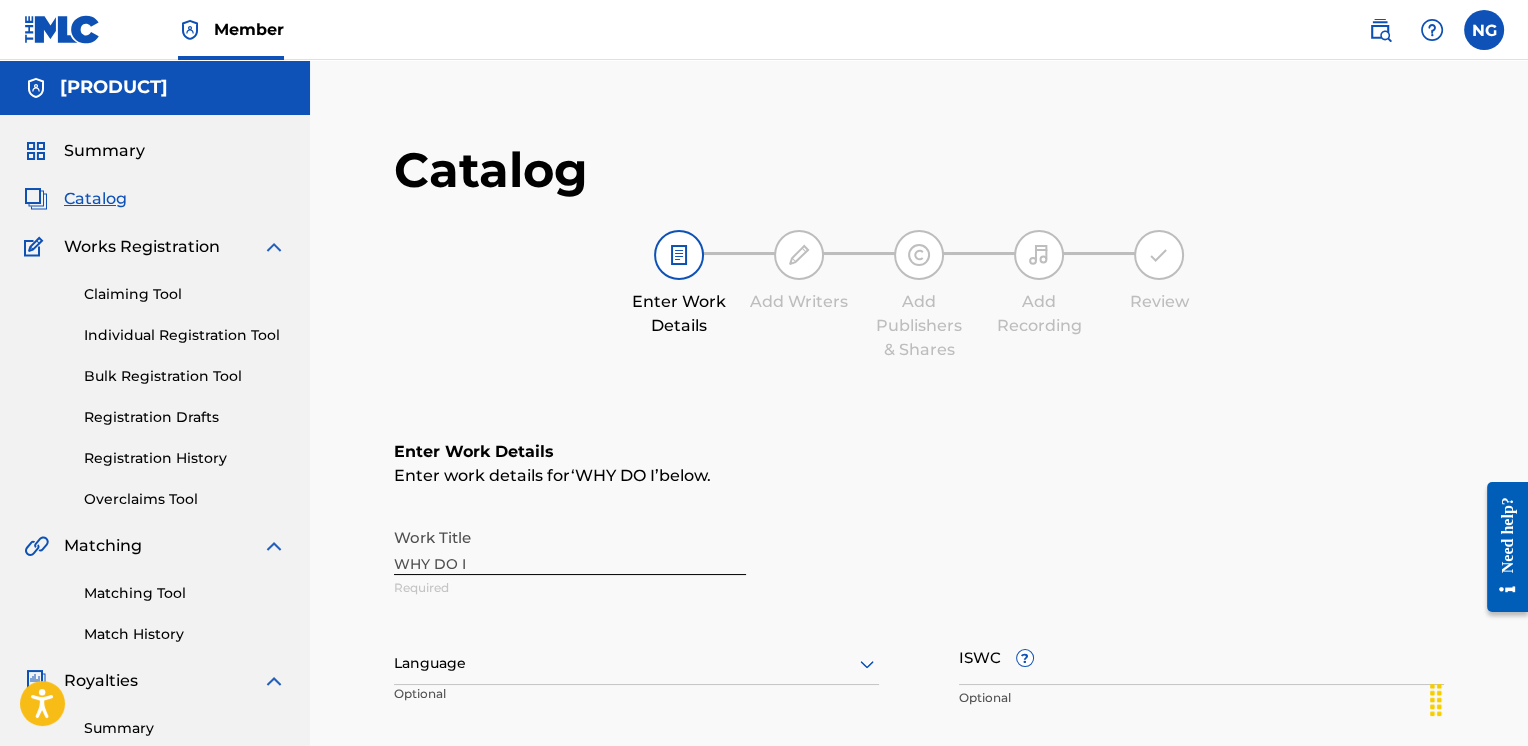 drag, startPoint x: 453, startPoint y: 557, endPoint x: 453, endPoint y: 571, distance: 14 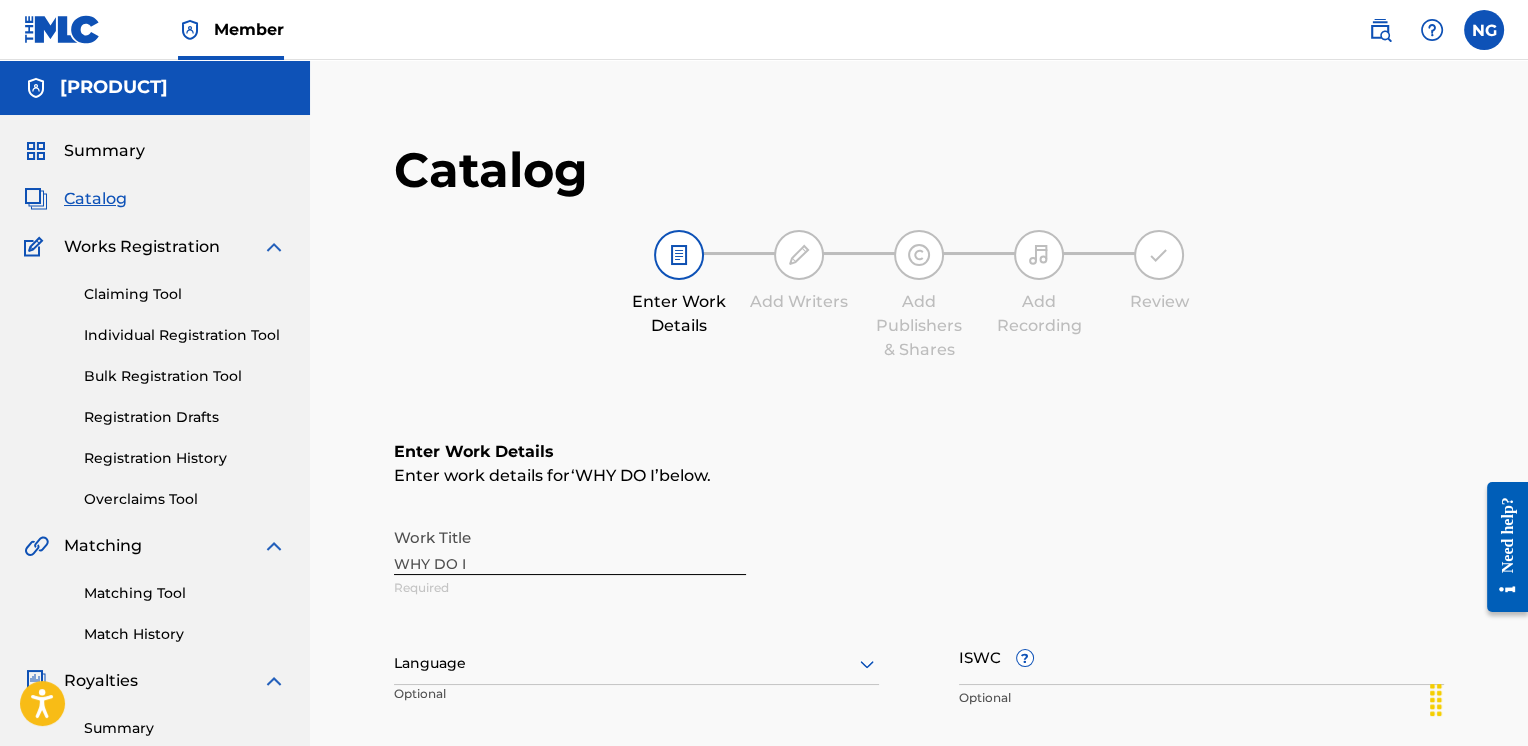 click on "Catalog Enter Work Details Add Writers Add Publishers & Shares Add Recording Review Enter Work Details Enter work details for ‘ WHY DO I ’ below. Work Title WHY DO I Required Language Optional ISWC ? Optional Duration Optional Member Work Identifier ? Optional Alternative Titles ( 0 ) ? (OPTIONAL) Add Alternative Title Back Next" at bounding box center [919, 670] 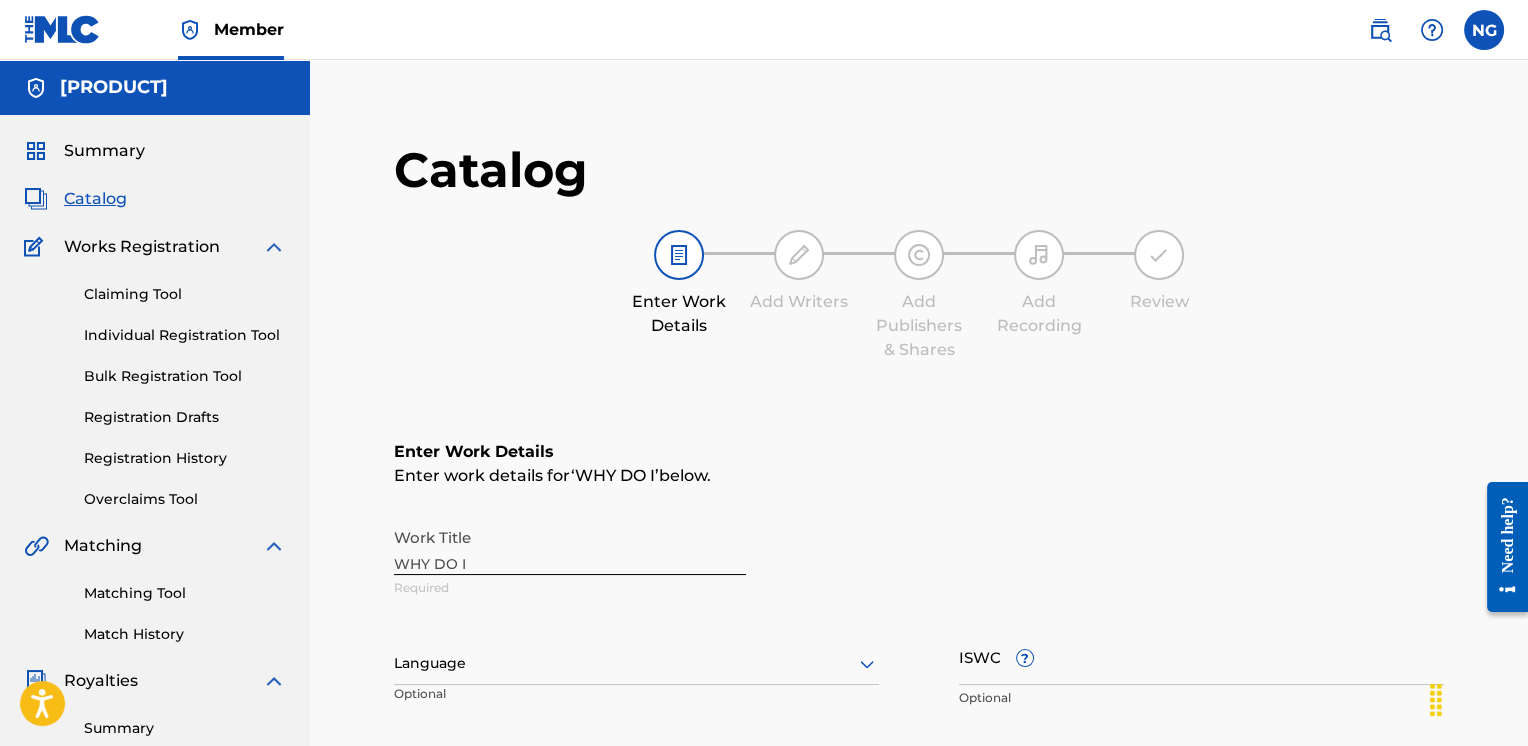 click on "Work Title WHY DO I Required" at bounding box center [919, 563] 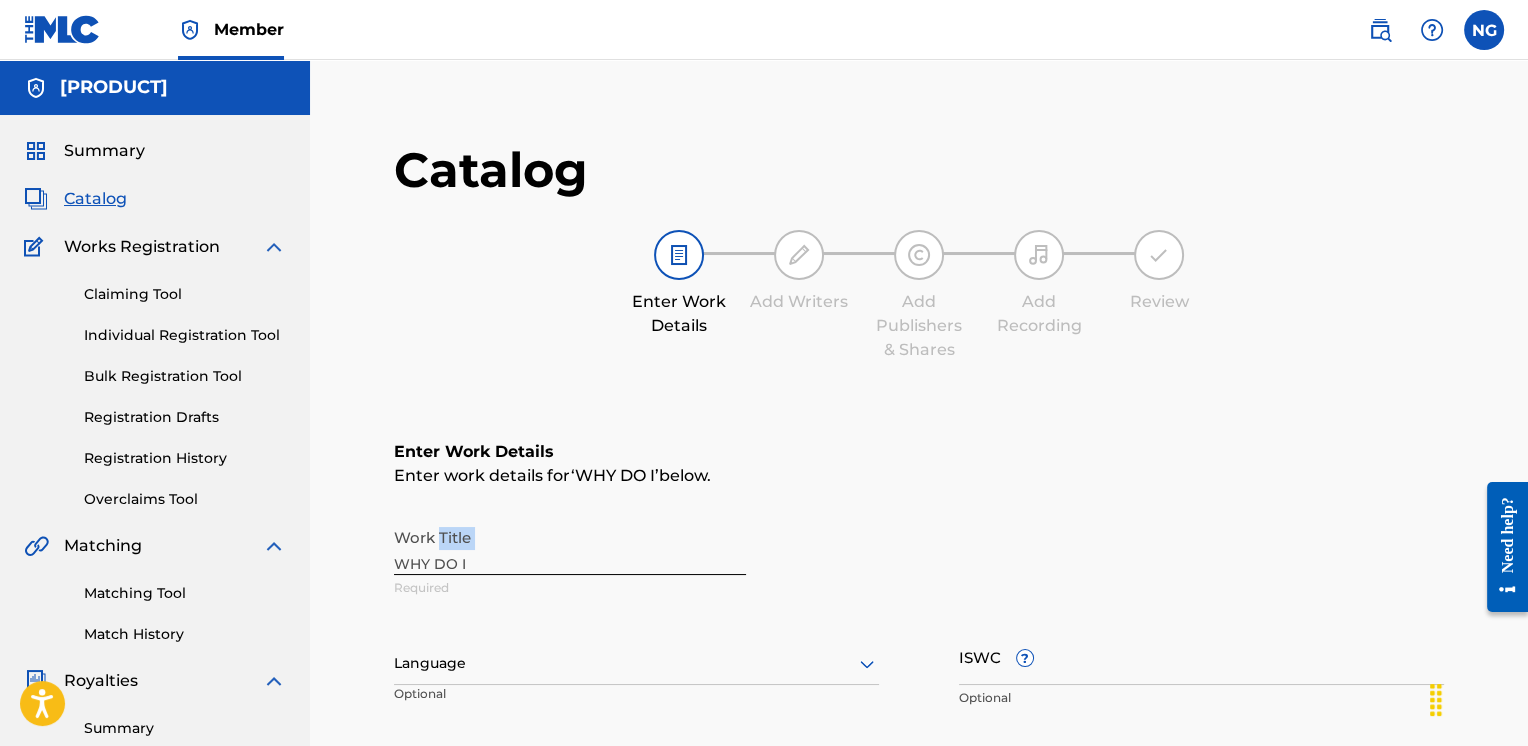 click on "Work Title WHY DO I Required" at bounding box center [919, 563] 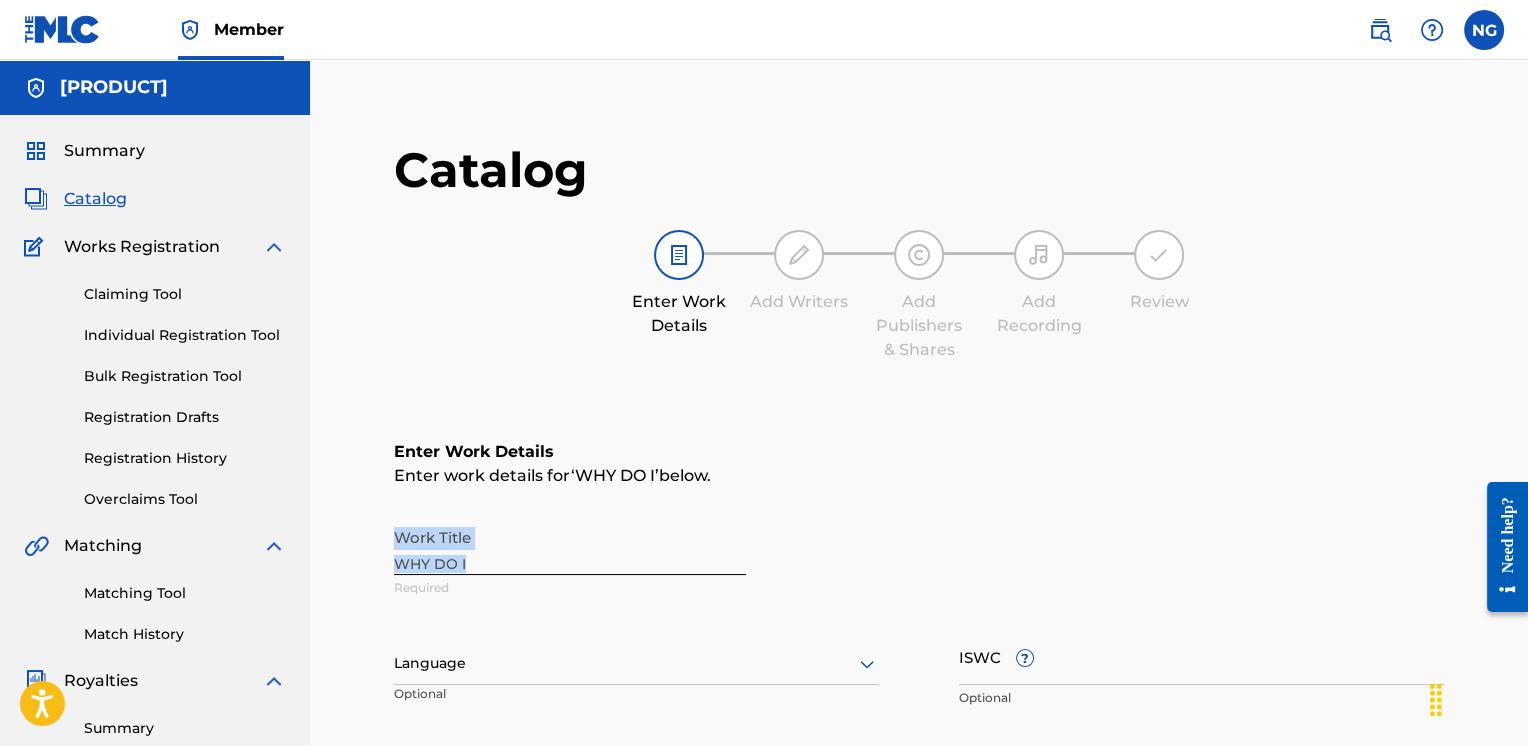 click on "Work Title WHY DO I Required" at bounding box center (919, 563) 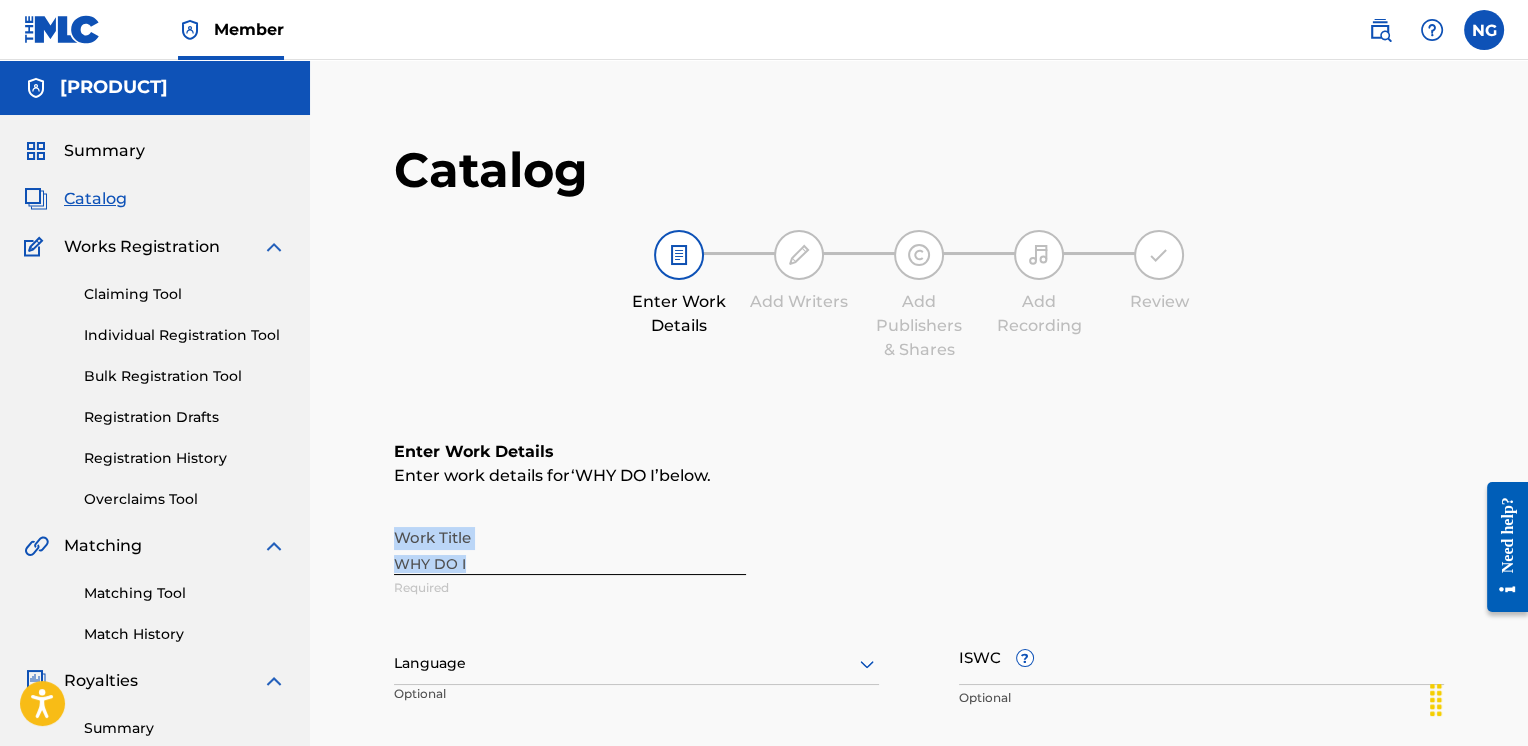 click on "Work Title WHY DO I Required" at bounding box center (919, 563) 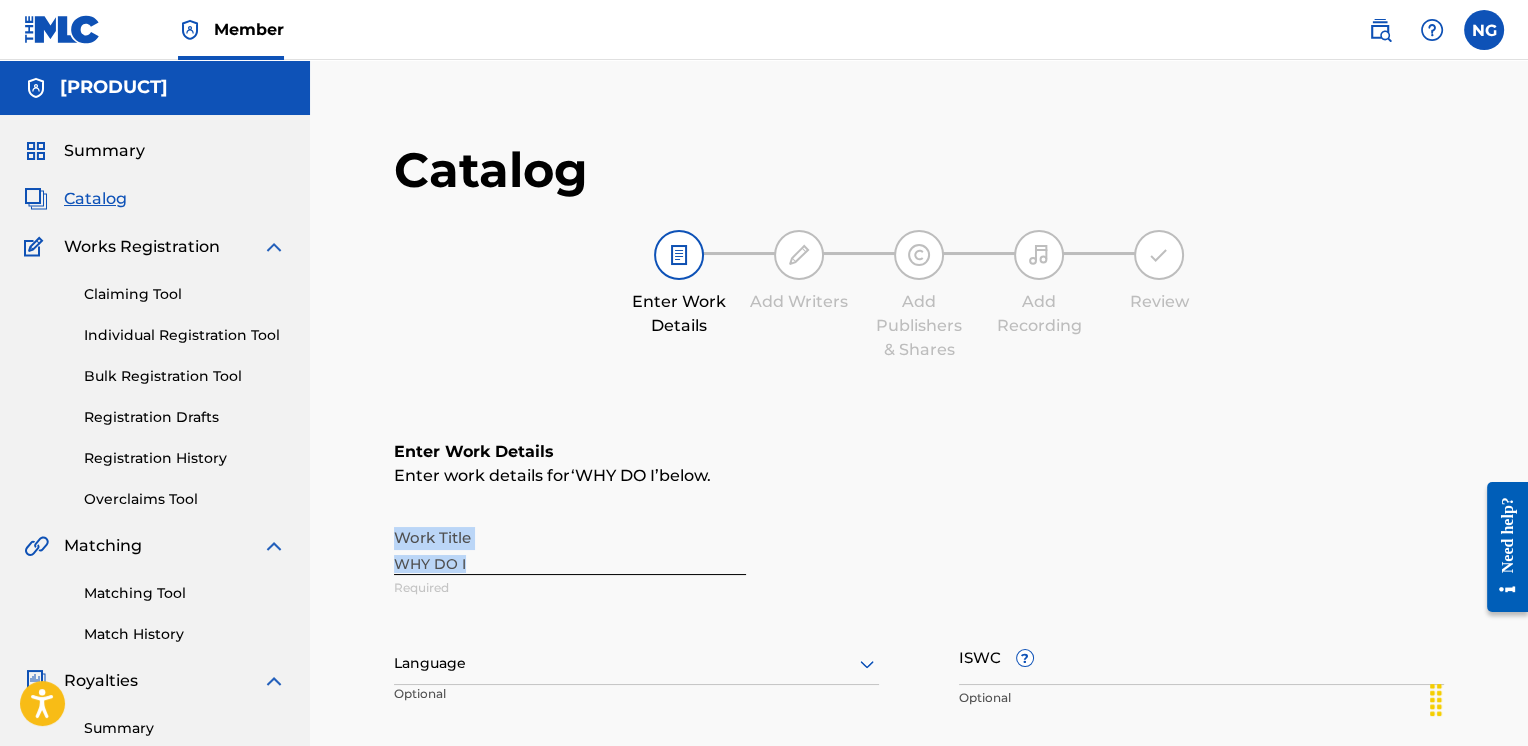 drag, startPoint x: 540, startPoint y: 545, endPoint x: 614, endPoint y: 320, distance: 236.85649 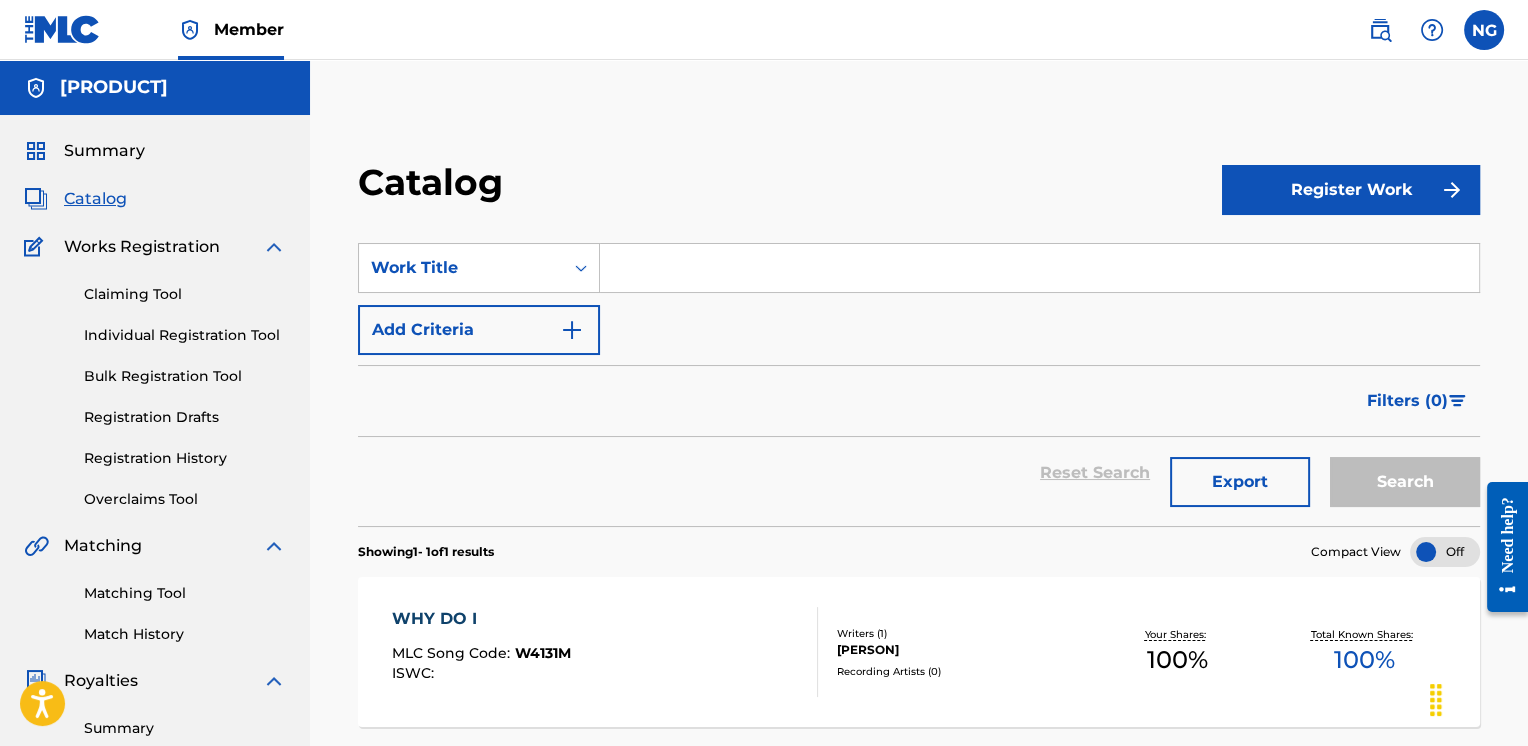click on "SearchWithCriteriafa3806c8-c2b9-4491-8ed0-0832b3ba7746 Work Title Add Criteria Filter Hold Filters Overclaim   Dispute   Remove Filters Apply Filters Filters ( 0 ) Reset Search Export Search" at bounding box center [919, 372] 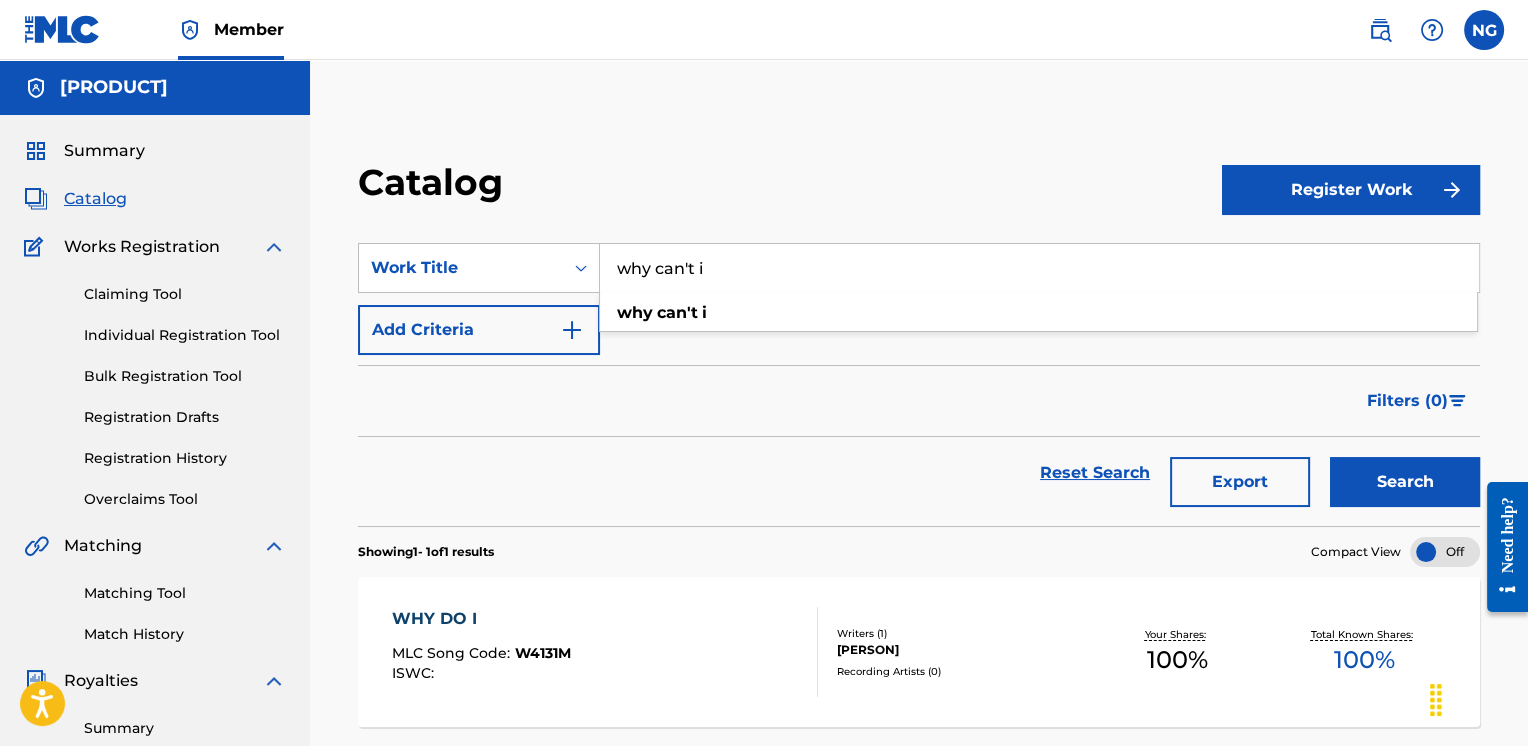 type on "why can't i" 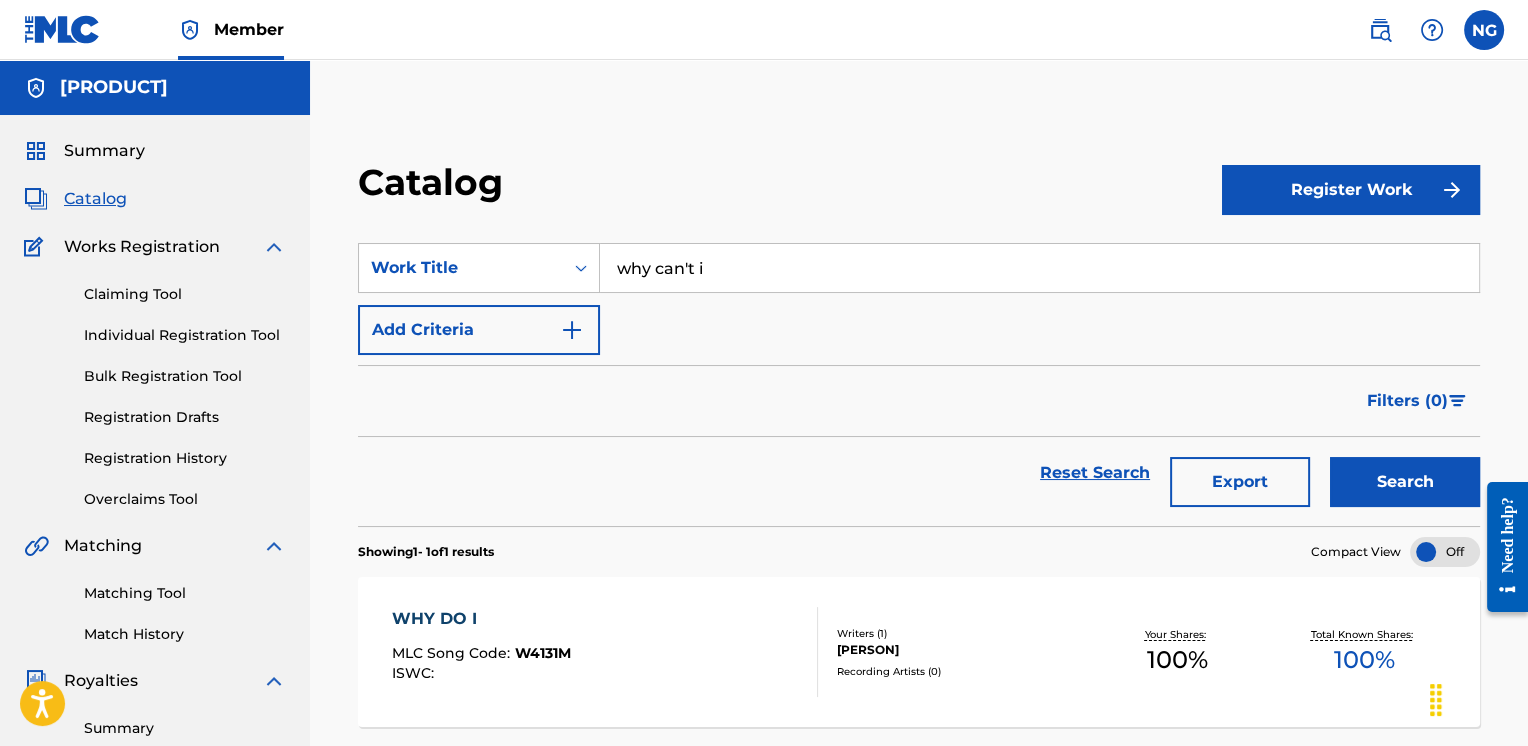 click on "Search" at bounding box center [1405, 482] 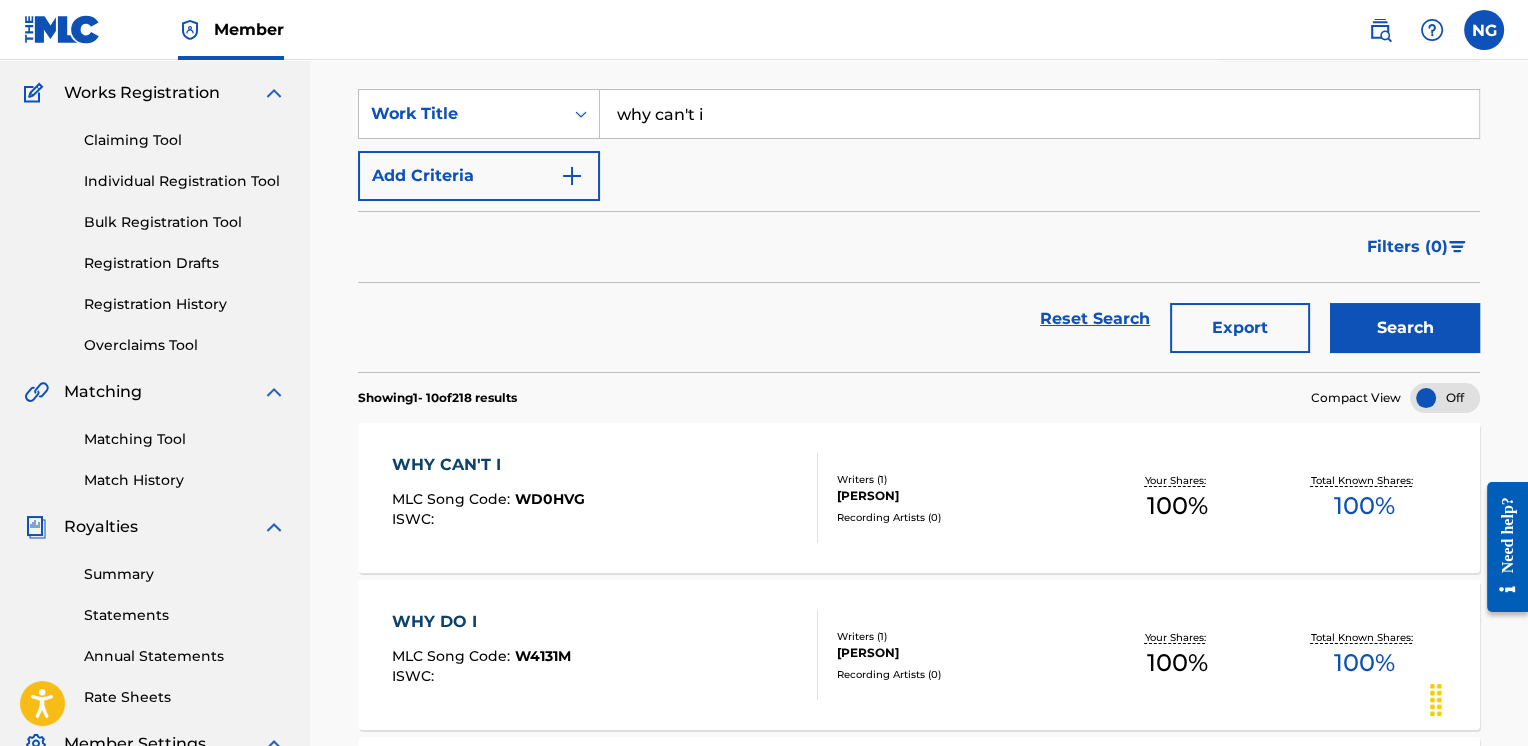 scroll, scrollTop: 306, scrollLeft: 0, axis: vertical 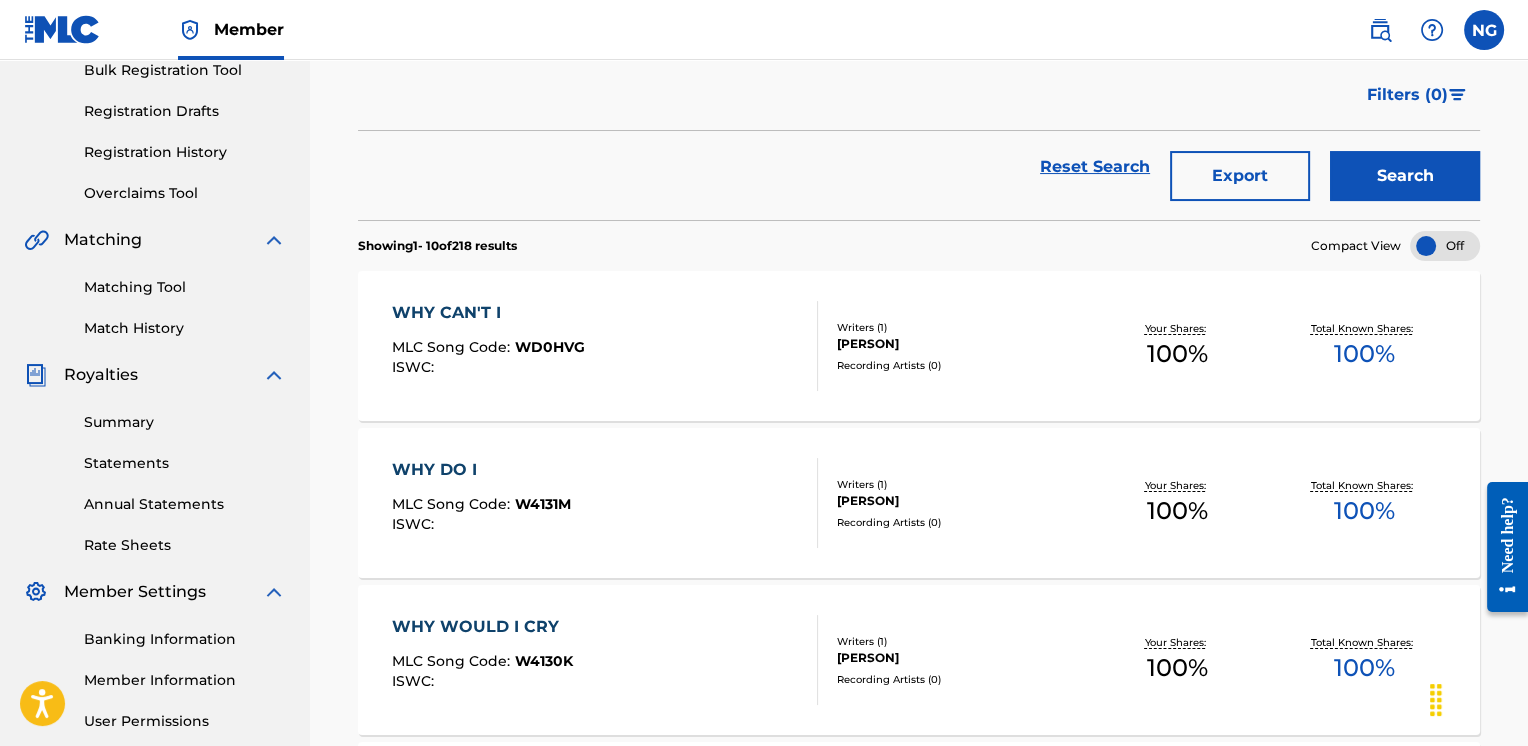 click on "WHY CAN'T I" at bounding box center [488, 313] 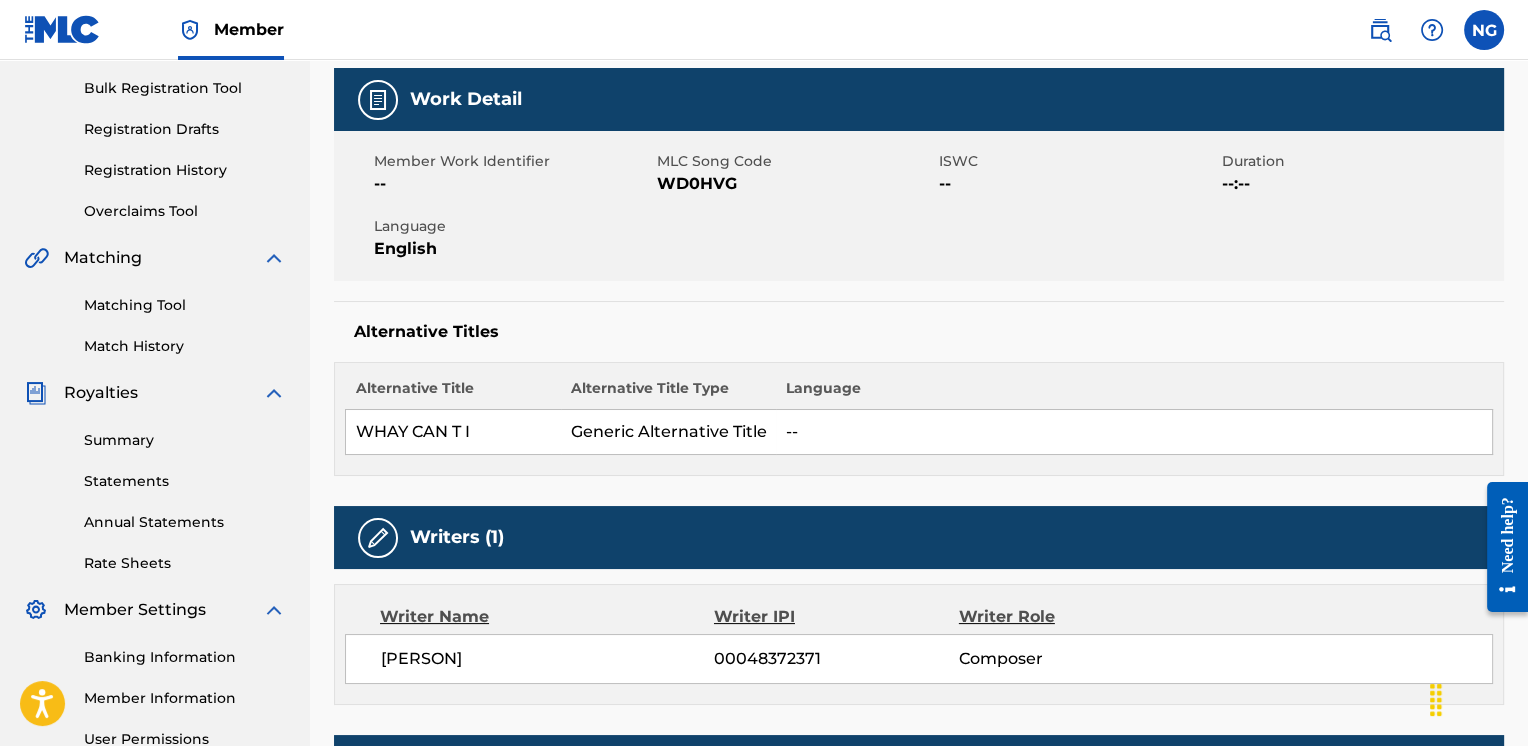 scroll, scrollTop: 0, scrollLeft: 0, axis: both 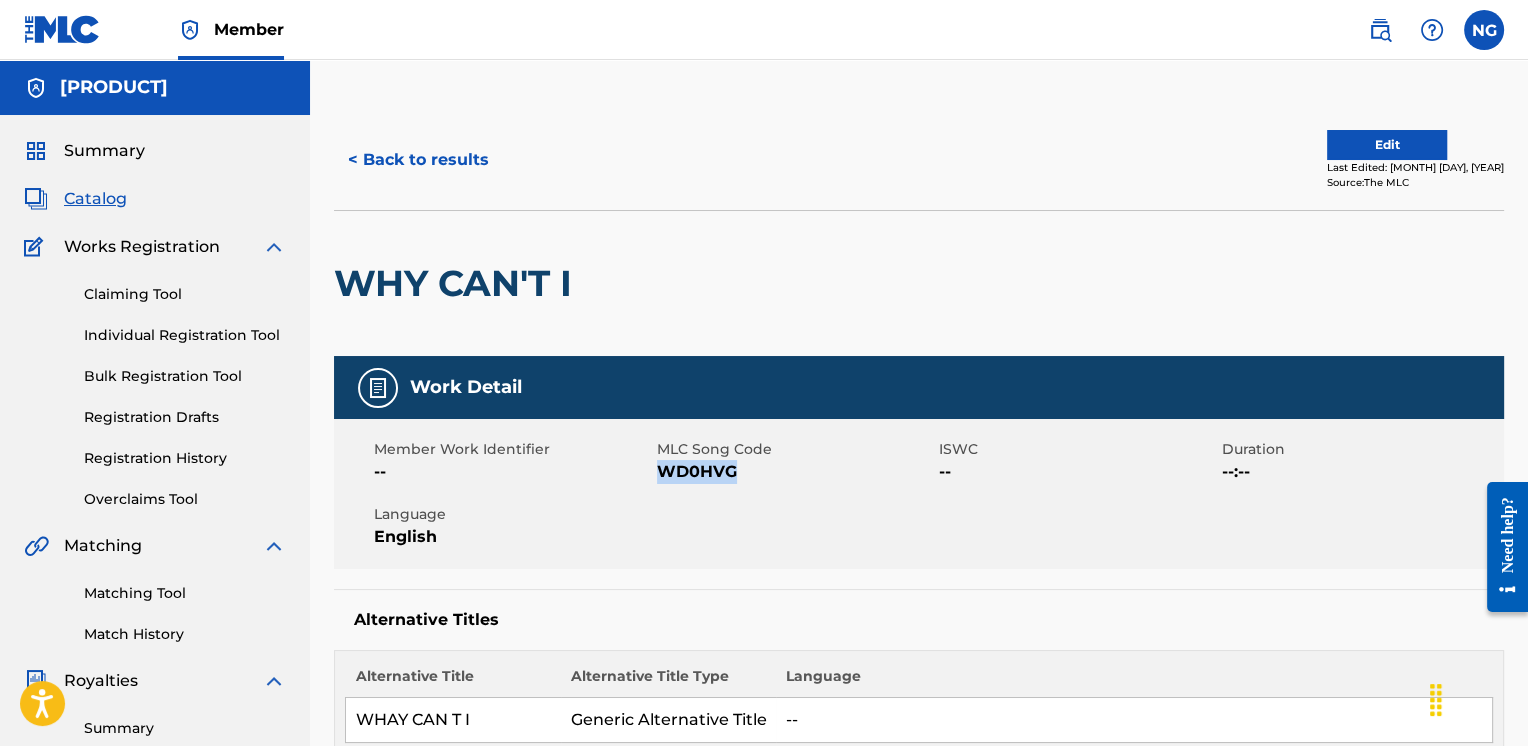 drag, startPoint x: 744, startPoint y: 466, endPoint x: 657, endPoint y: 466, distance: 87 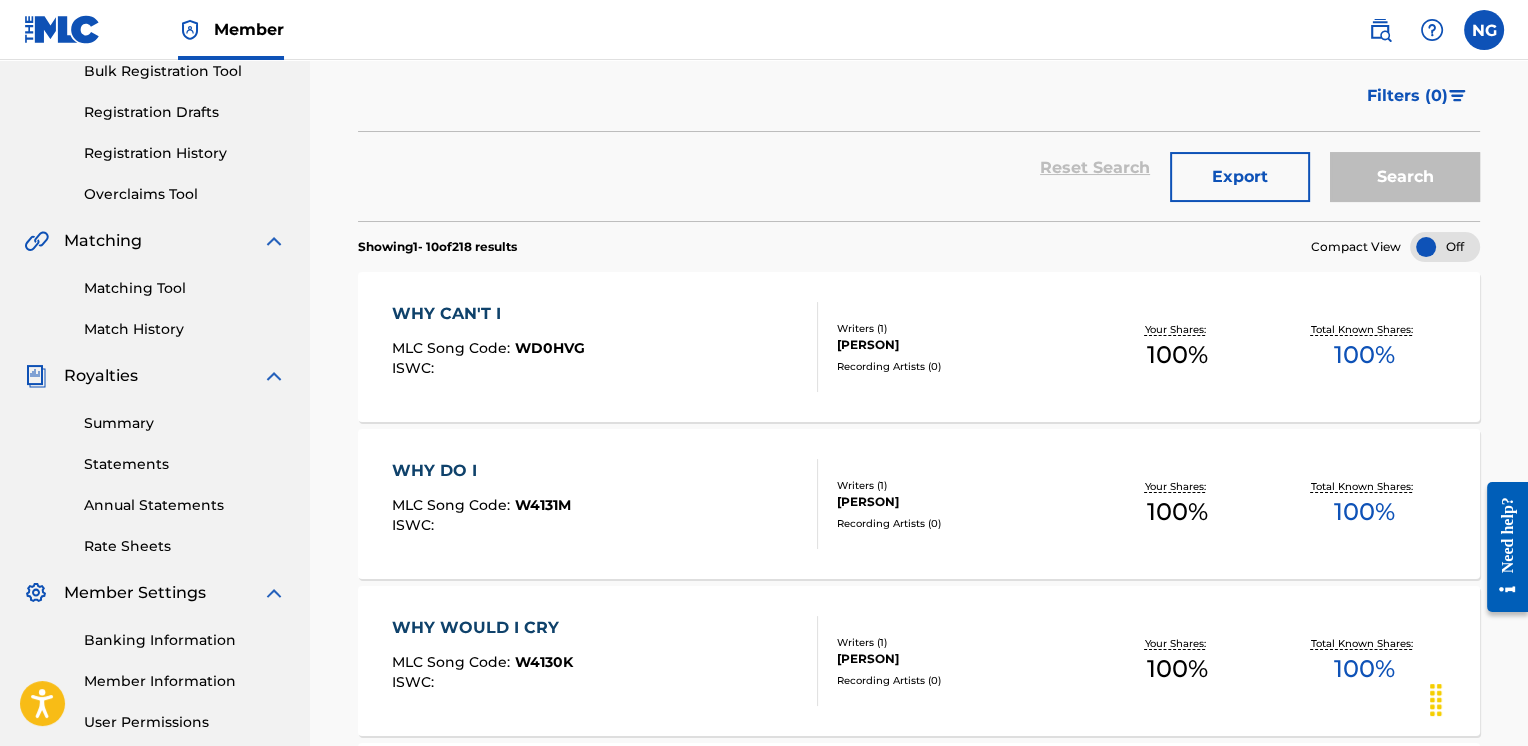 scroll, scrollTop: 0, scrollLeft: 0, axis: both 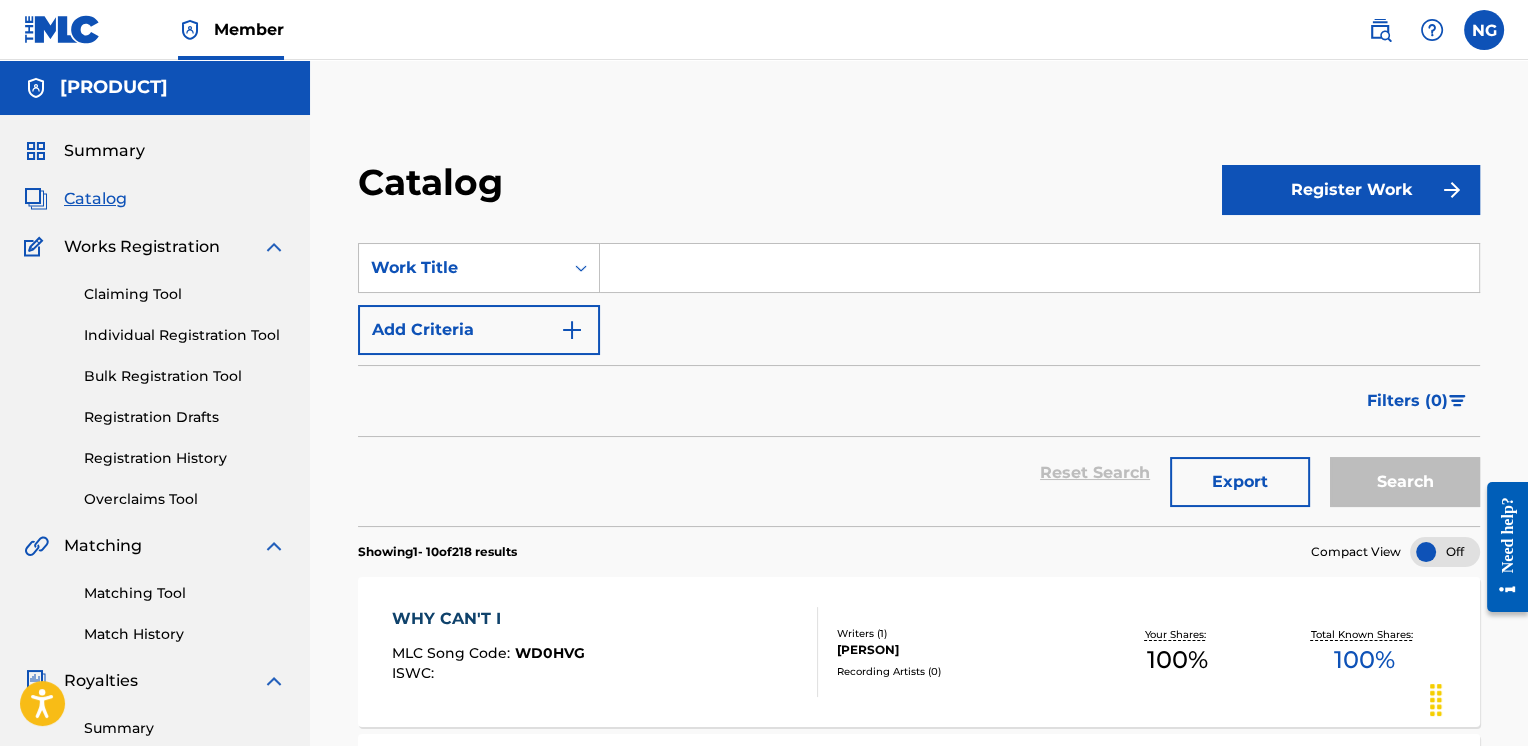 click at bounding box center [1039, 268] 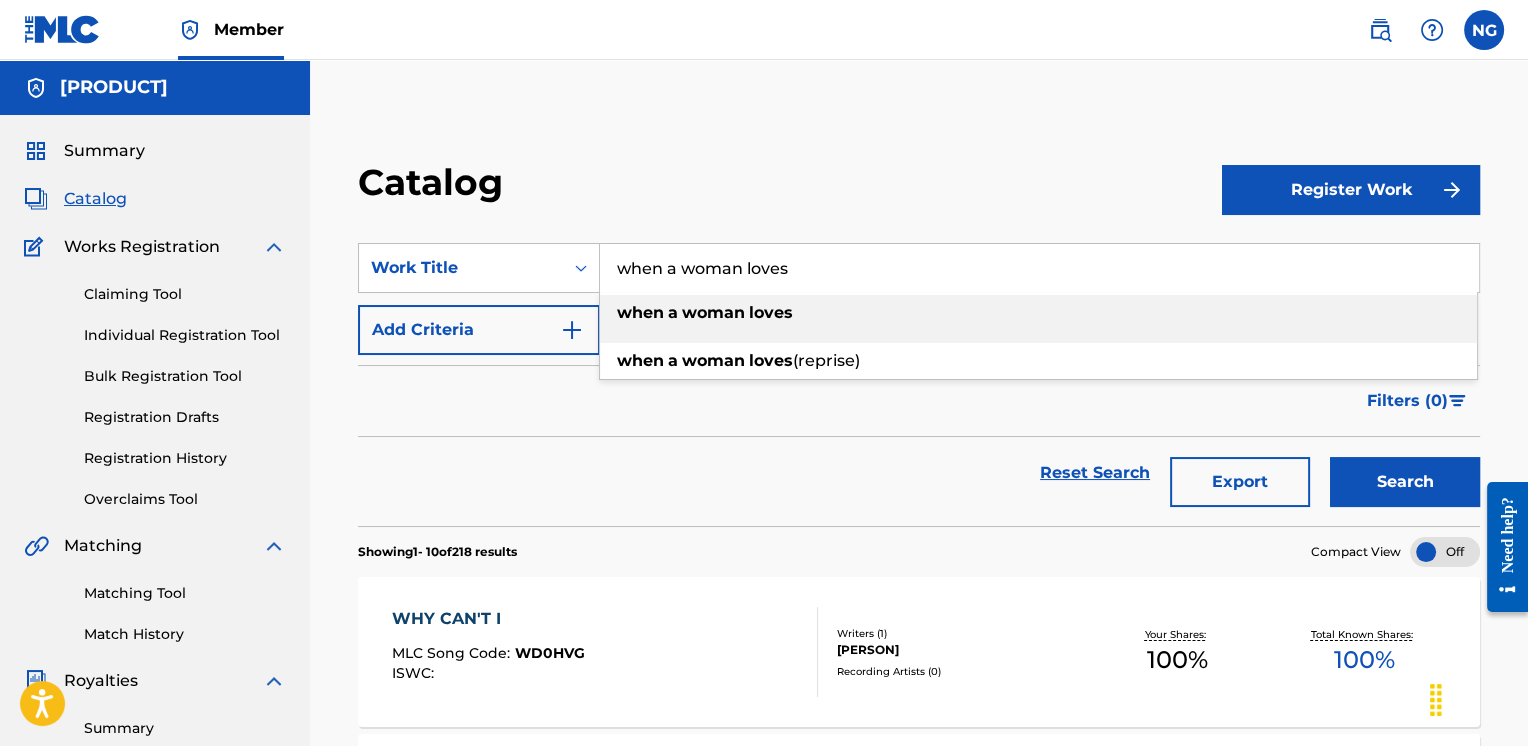 type on "when a woman loves" 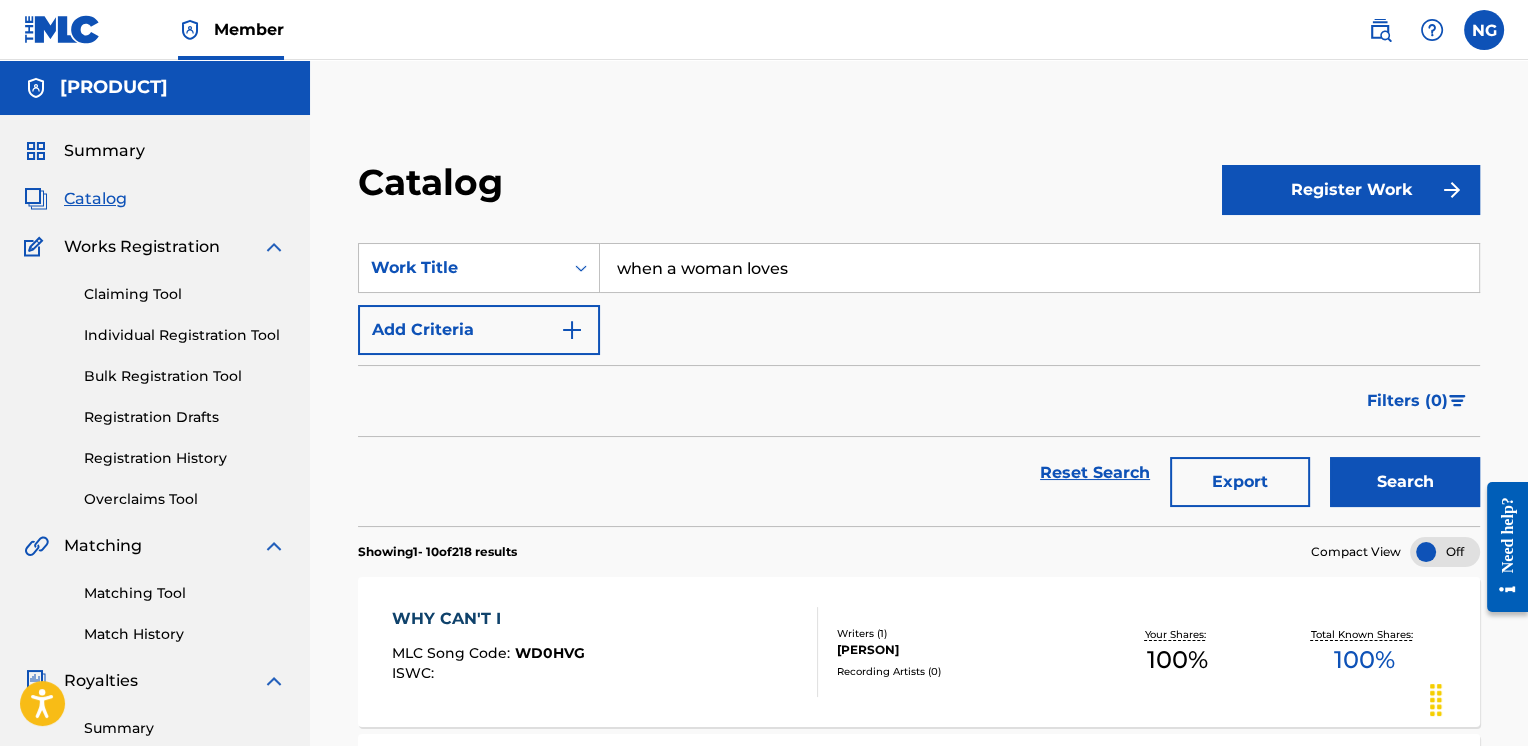 click on "Search" at bounding box center (1405, 482) 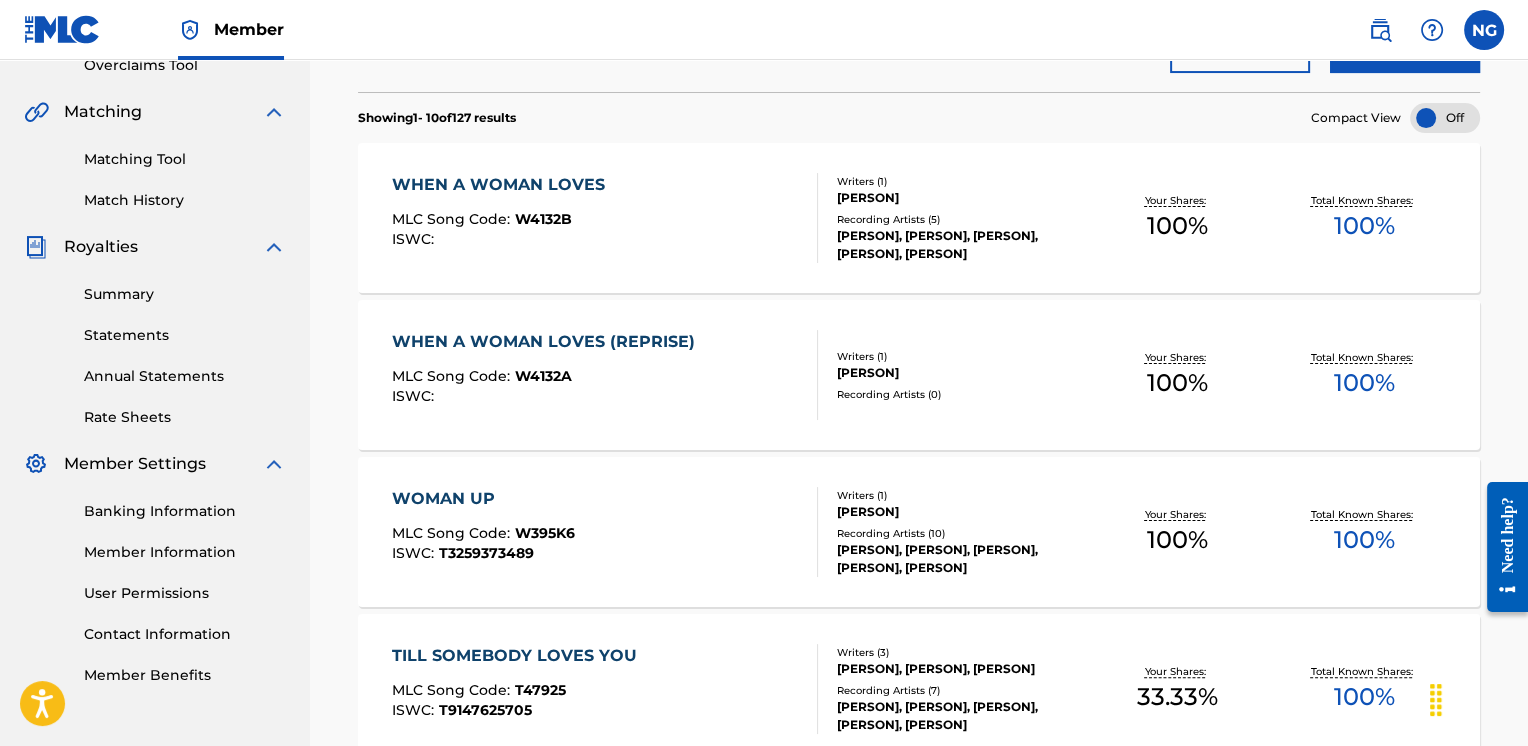 scroll, scrollTop: 431, scrollLeft: 0, axis: vertical 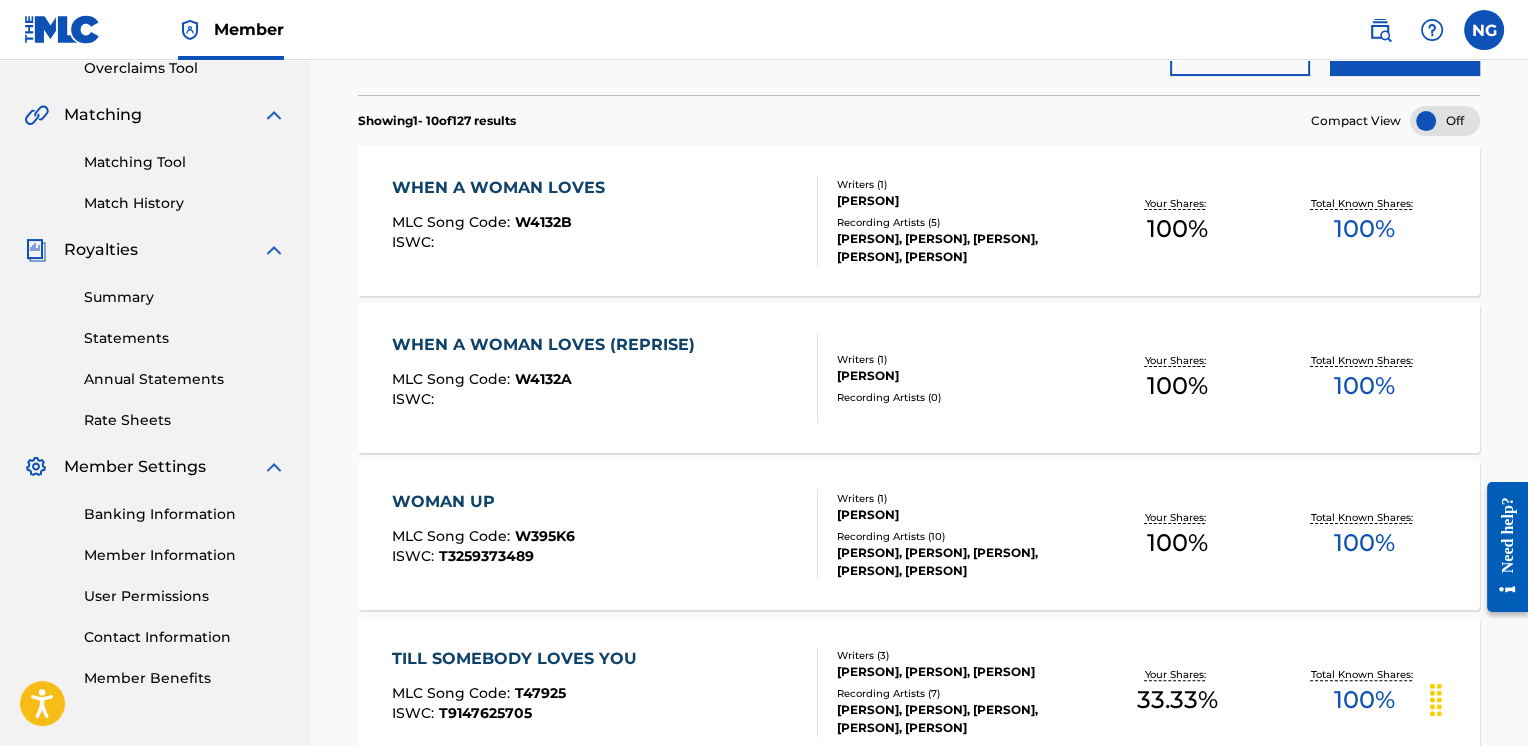 click on "WHEN A WOMAN LOVES MLC Song Code : W4132B ISWC :" at bounding box center (605, 221) 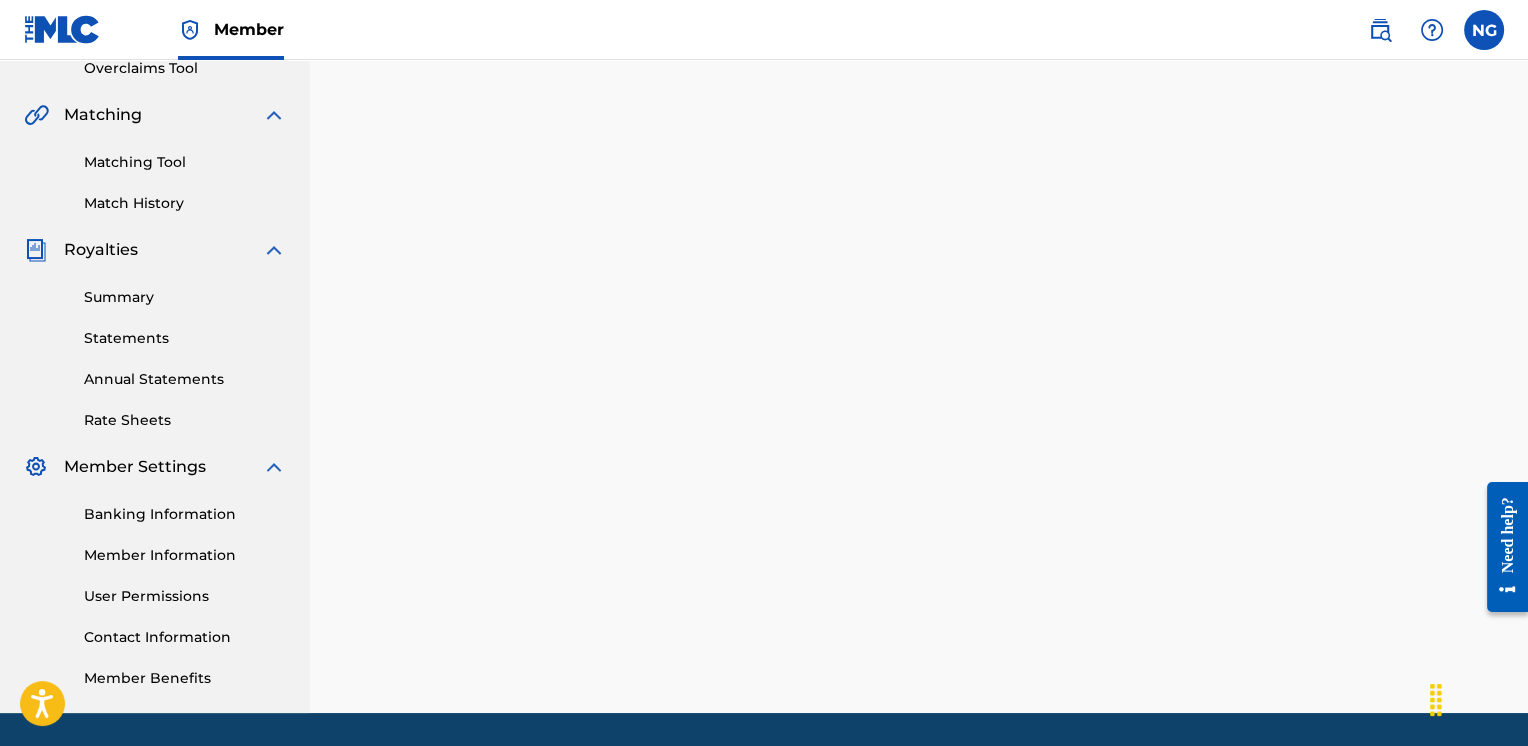 scroll, scrollTop: 0, scrollLeft: 0, axis: both 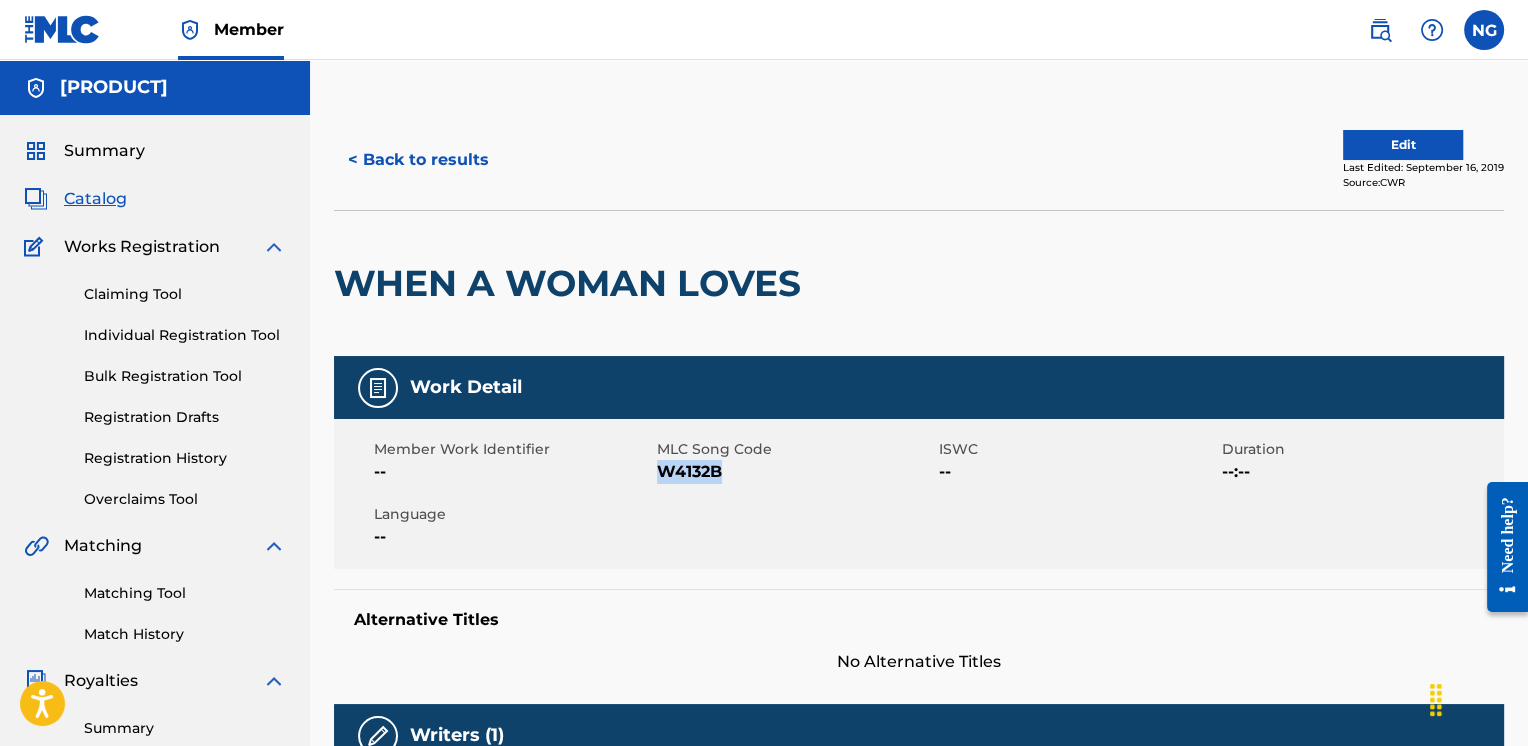 drag, startPoint x: 727, startPoint y: 469, endPoint x: 656, endPoint y: 466, distance: 71.063354 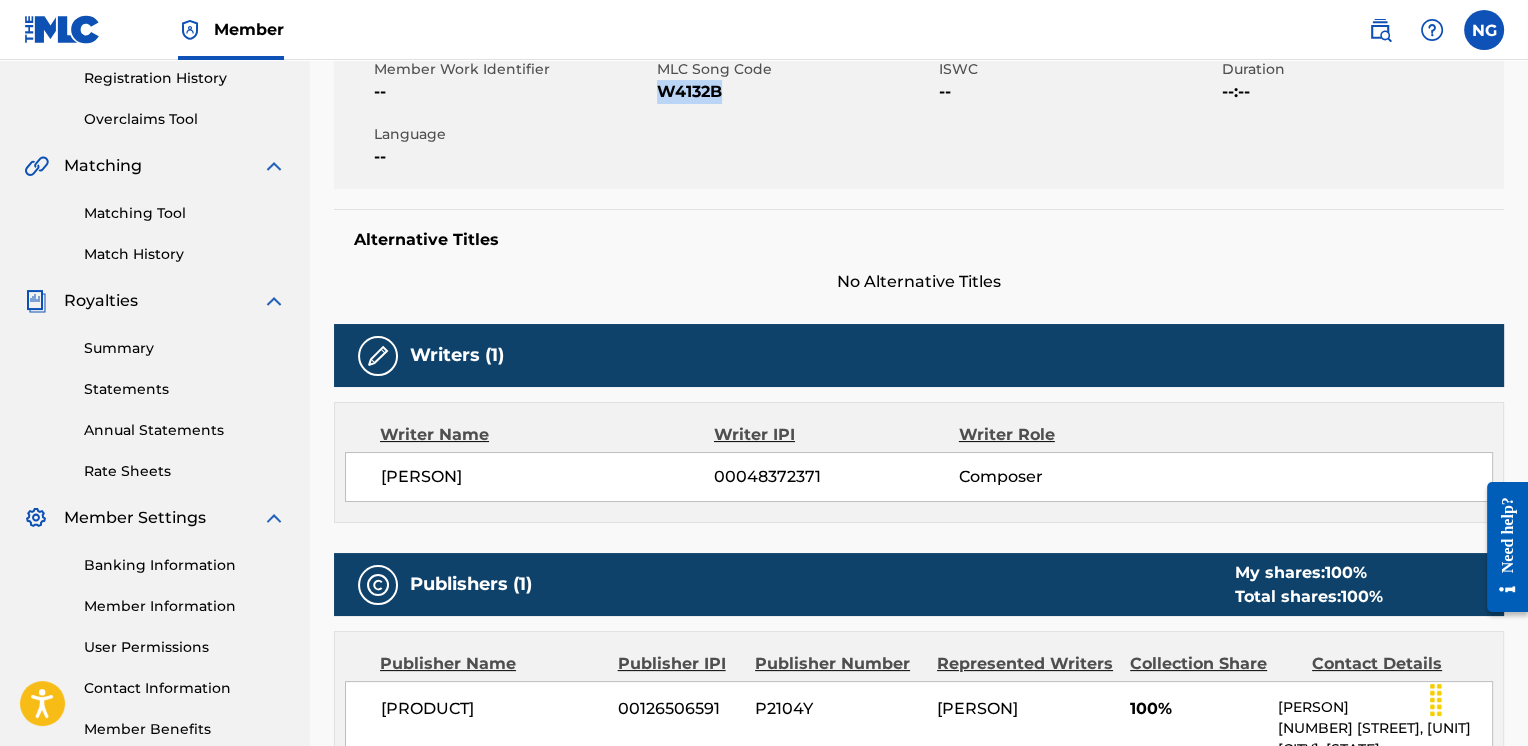 scroll, scrollTop: 1106, scrollLeft: 0, axis: vertical 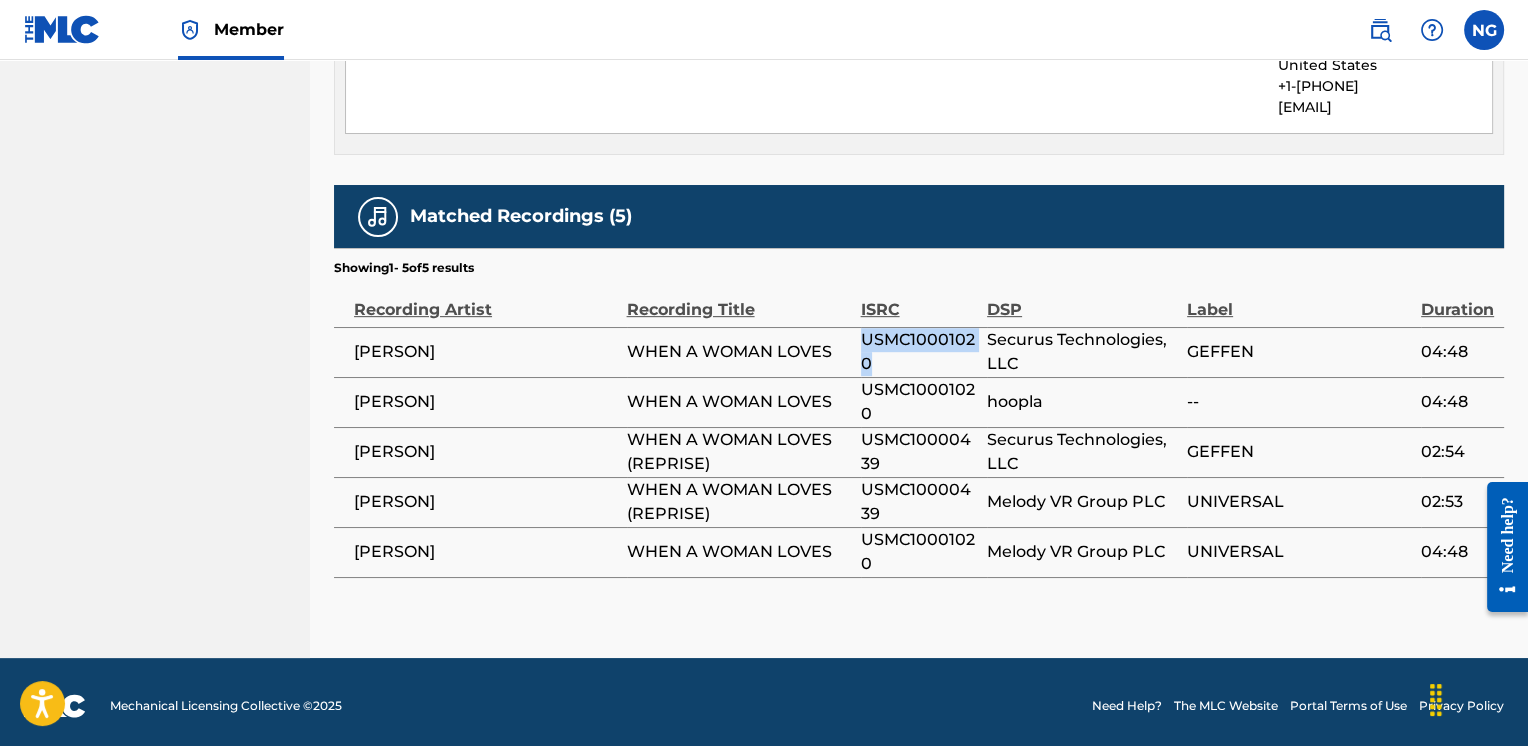 drag, startPoint x: 876, startPoint y: 356, endPoint x: 860, endPoint y: 324, distance: 35.77709 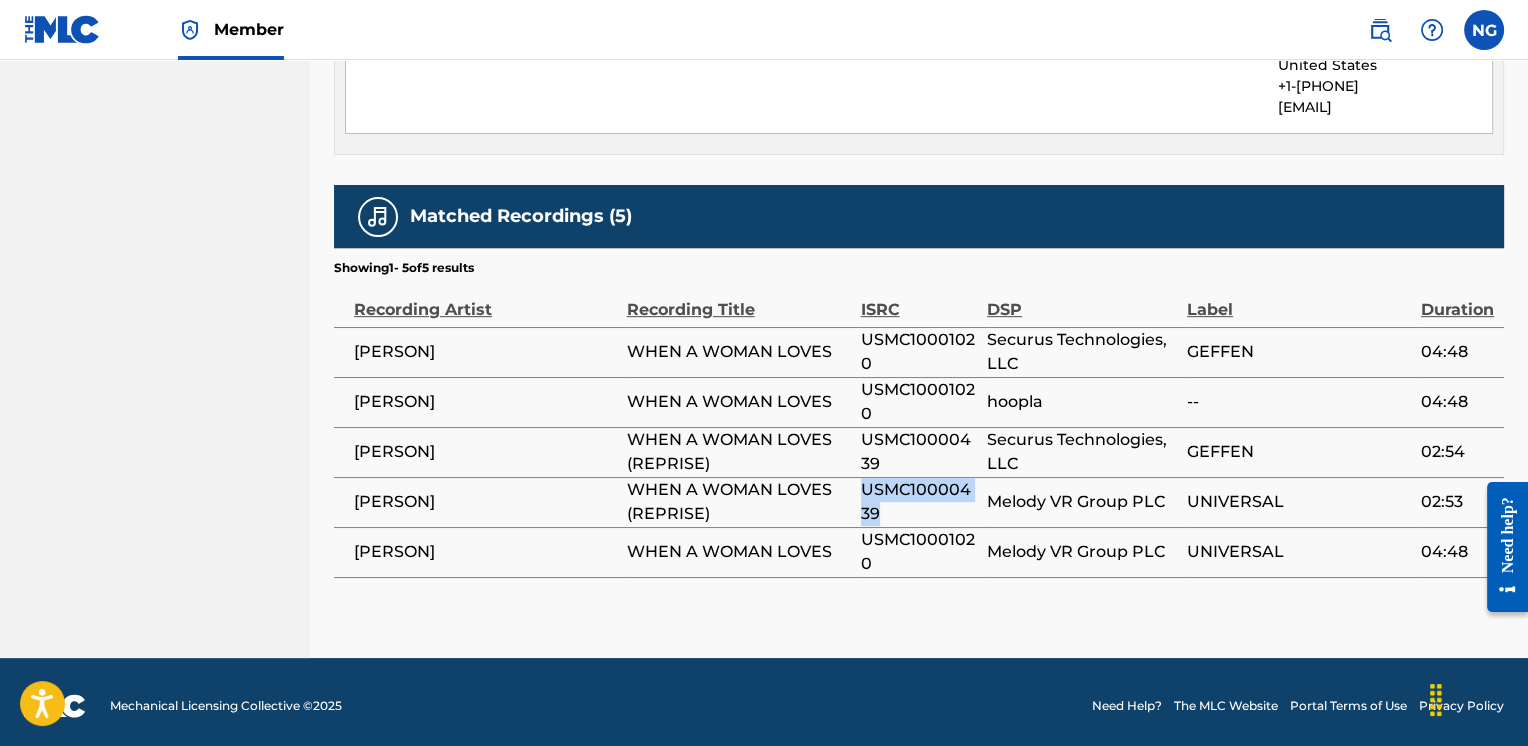 drag, startPoint x: 888, startPoint y: 503, endPoint x: 861, endPoint y: 486, distance: 31.906113 